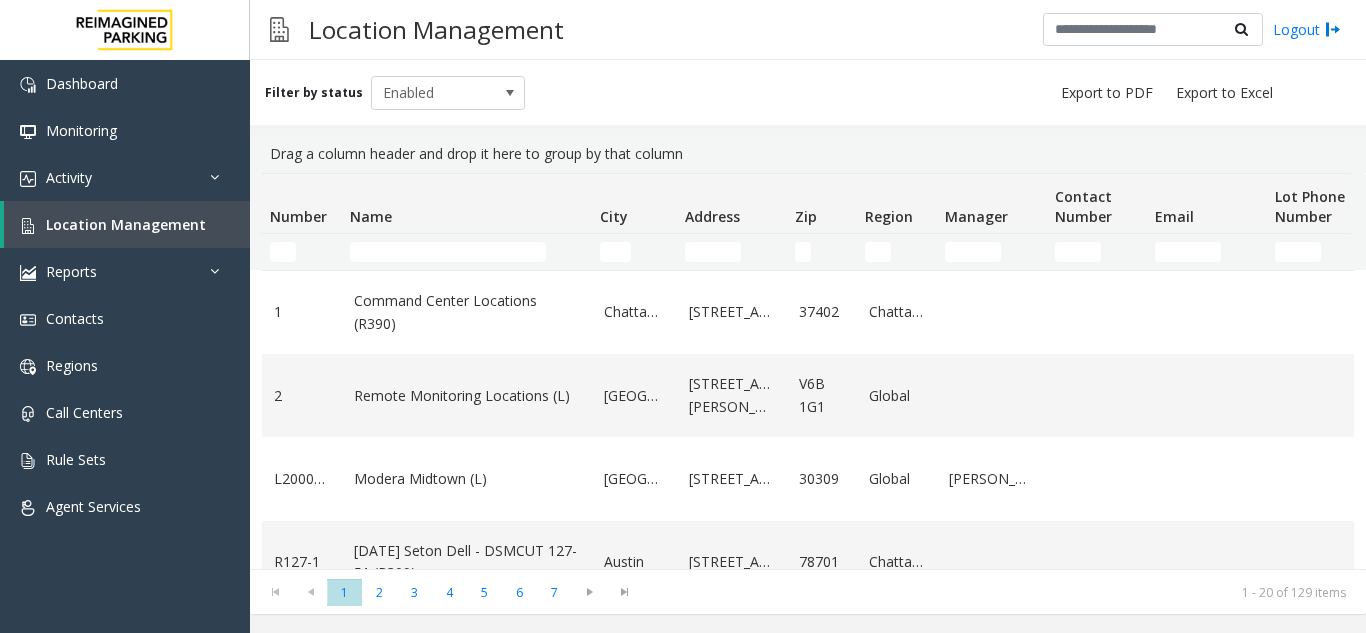 scroll, scrollTop: 0, scrollLeft: 0, axis: both 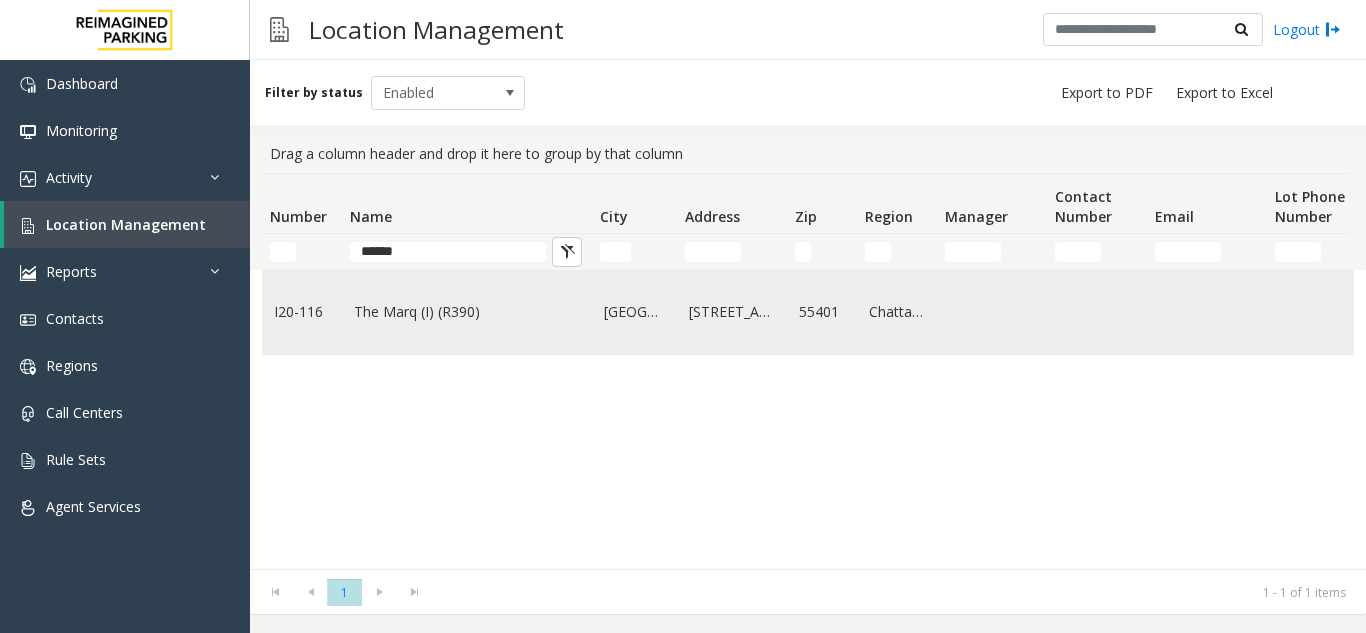type on "******" 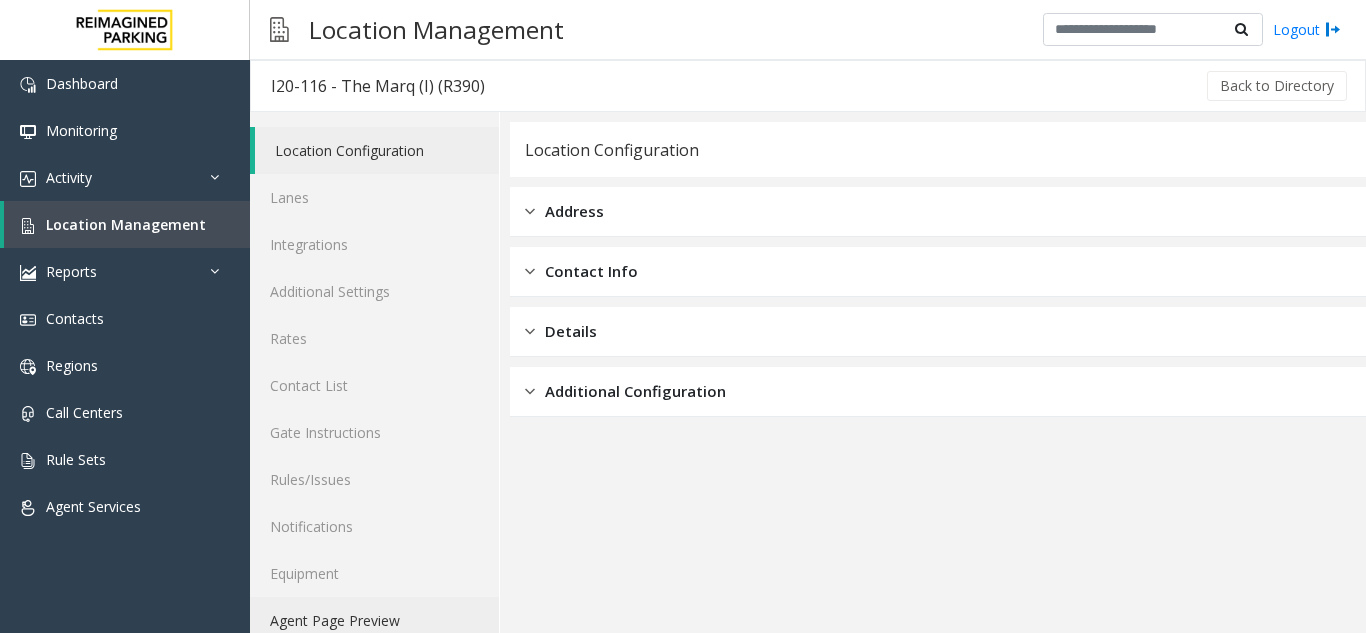 click on "Agent Page Preview" 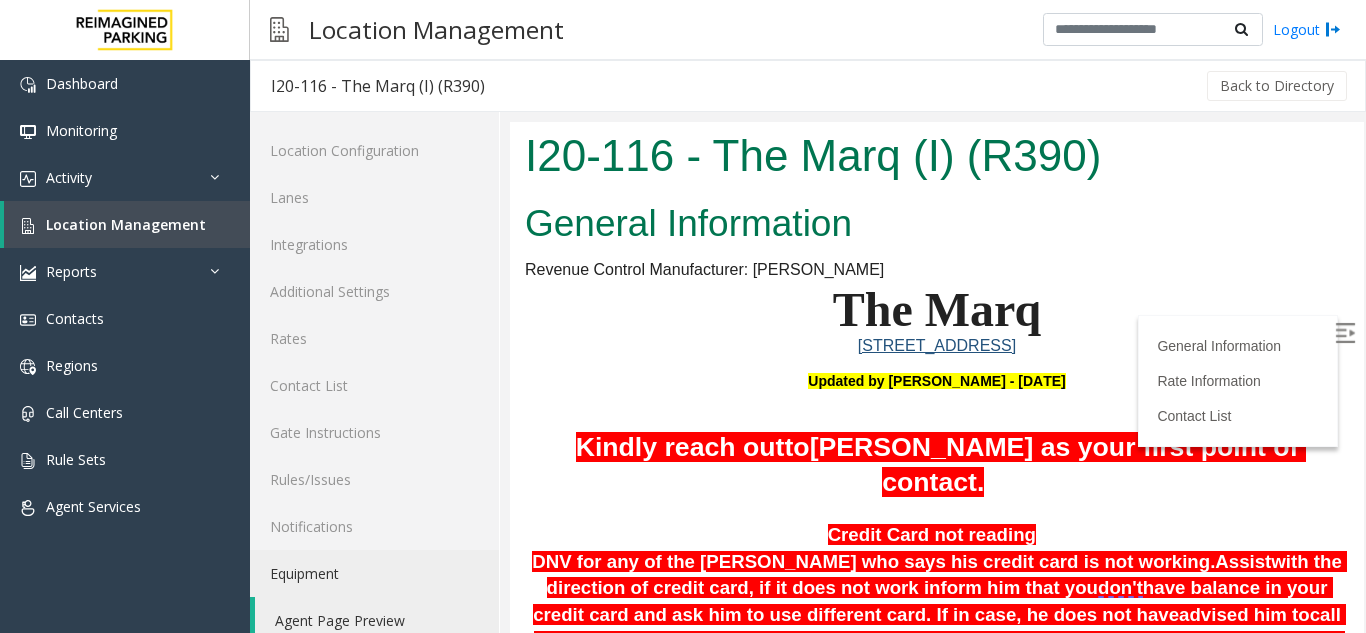scroll, scrollTop: 0, scrollLeft: 0, axis: both 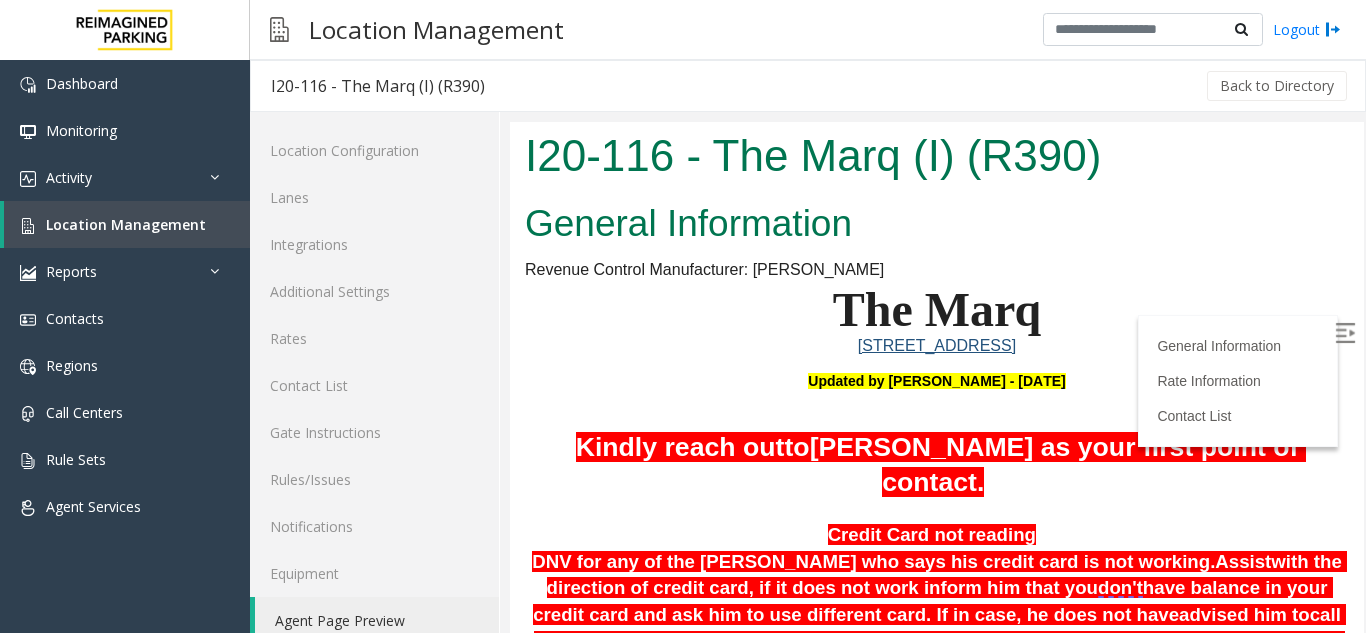 click at bounding box center [1347, 336] 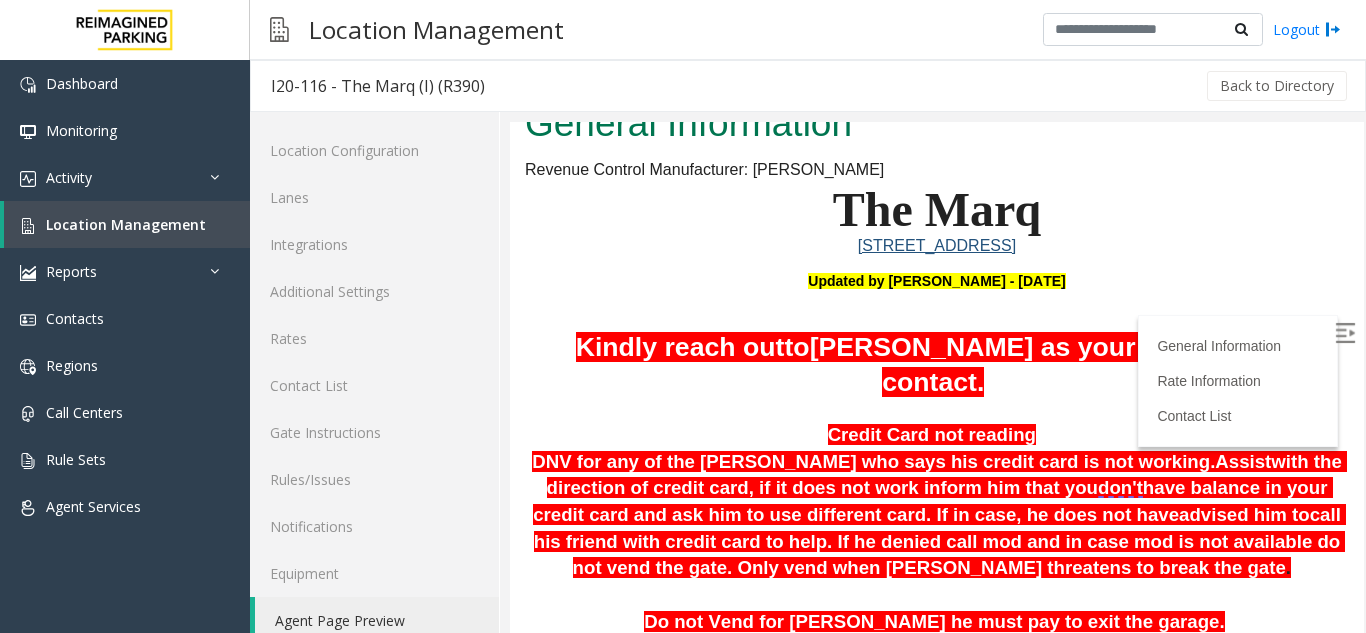 click on "Credit Card not reading" at bounding box center (932, 434) 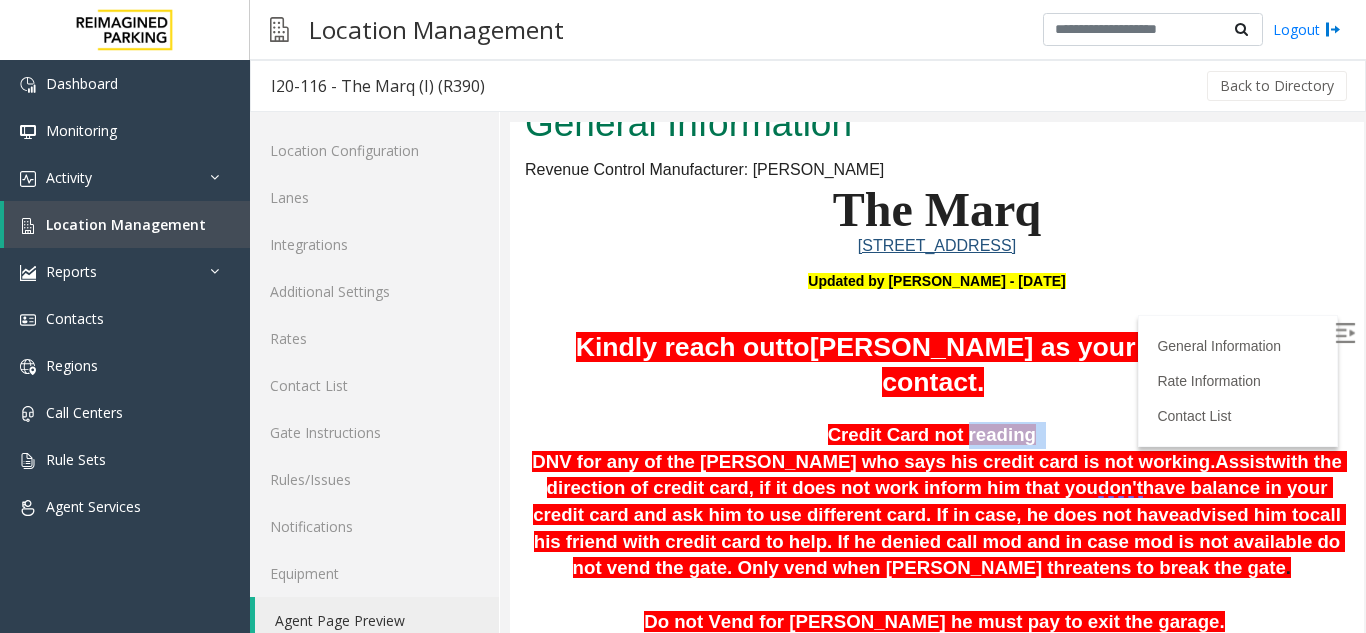 click on "Credit Card not reading" at bounding box center (932, 434) 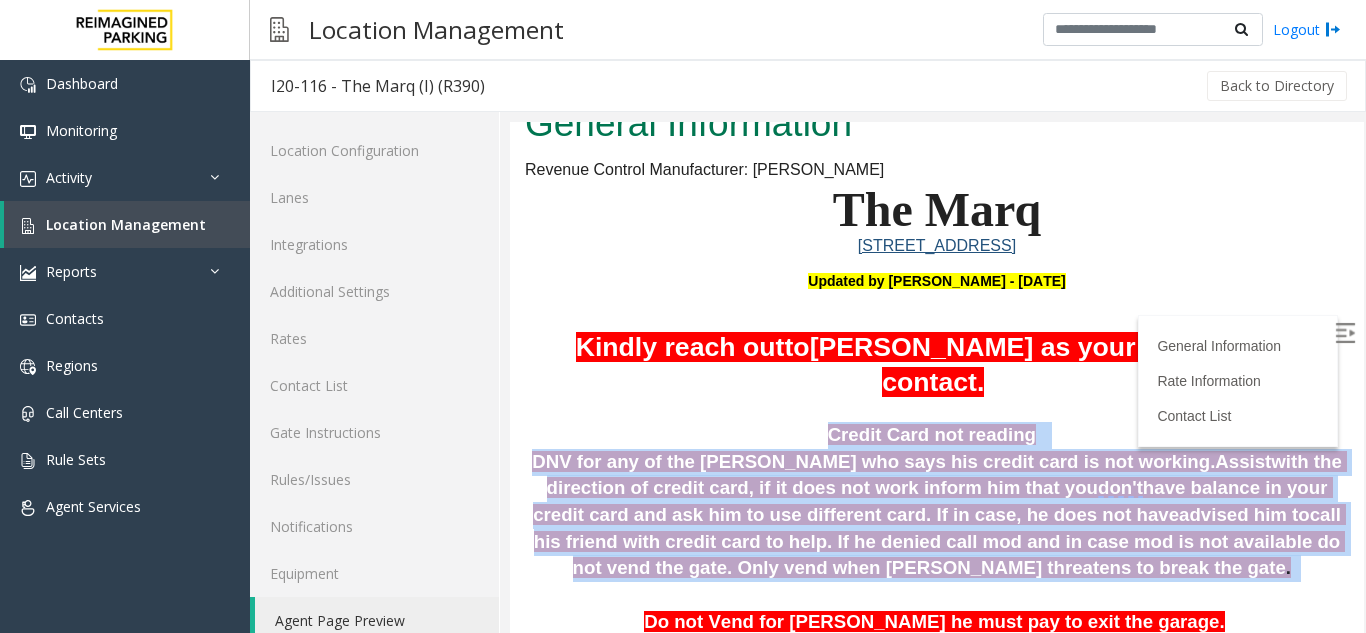 drag, startPoint x: 971, startPoint y: 422, endPoint x: 980, endPoint y: 542, distance: 120.33703 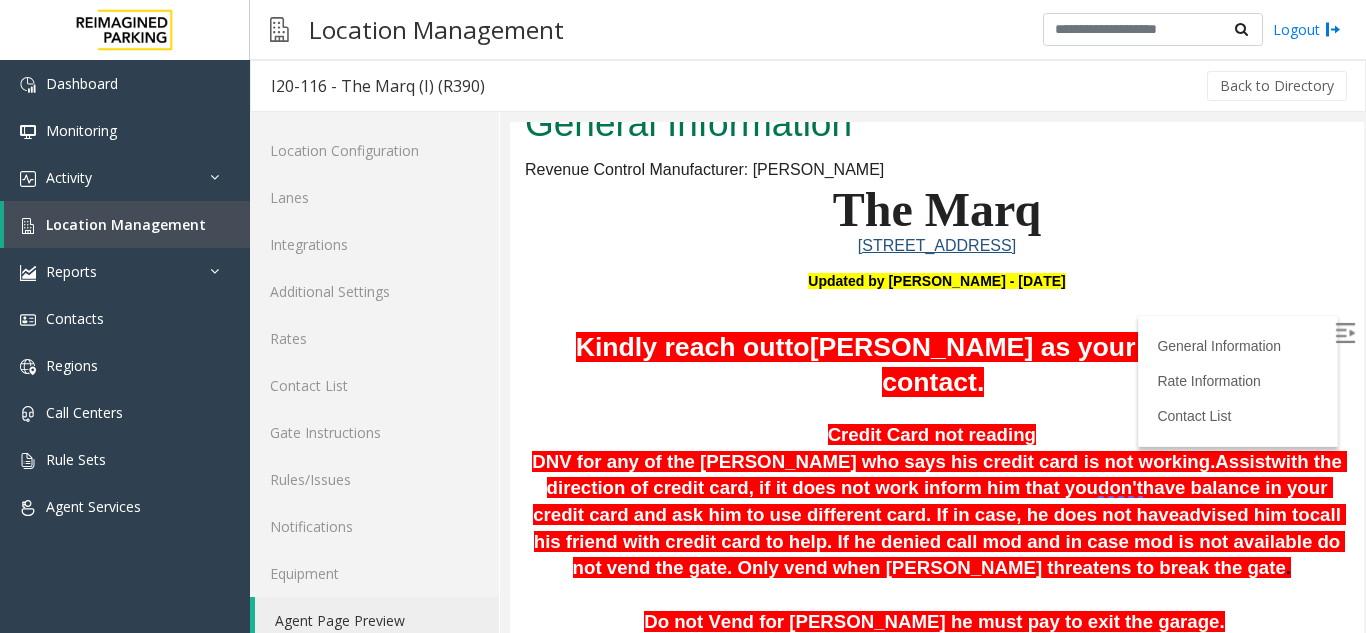 click on "with the direction of credit card, if it does not work inform him that you" at bounding box center (947, 475) 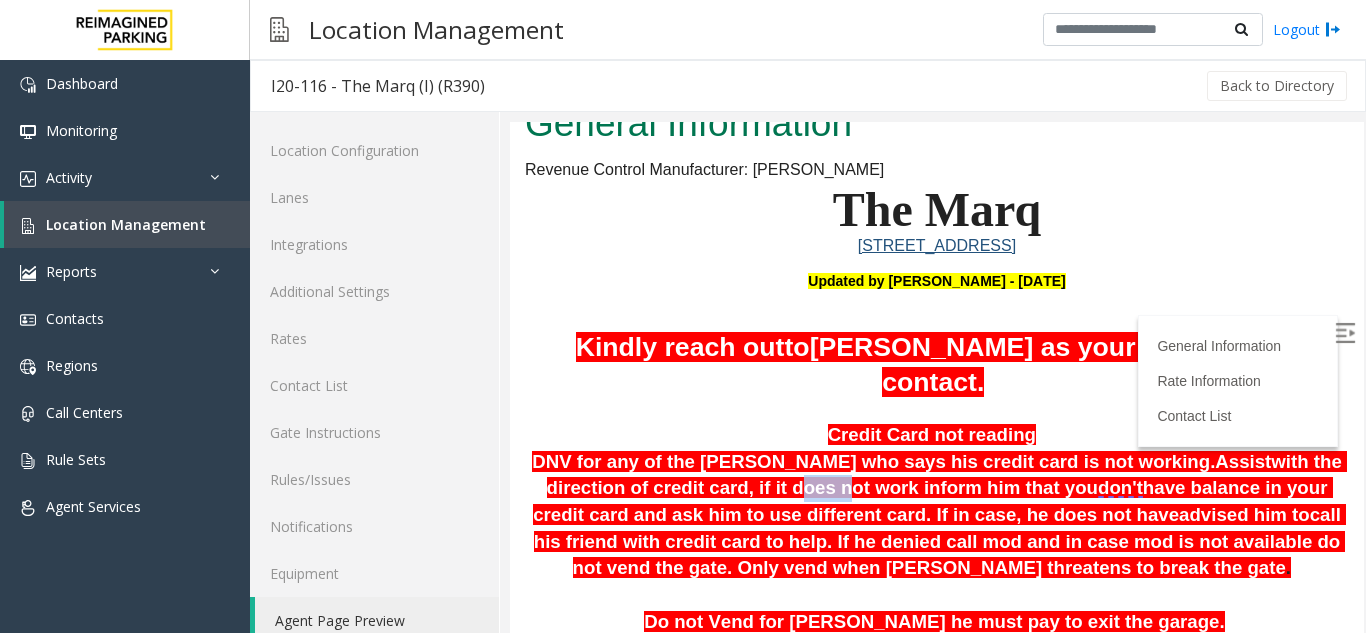 click on "with the direction of credit card, if it does not work inform him that you" at bounding box center [947, 475] 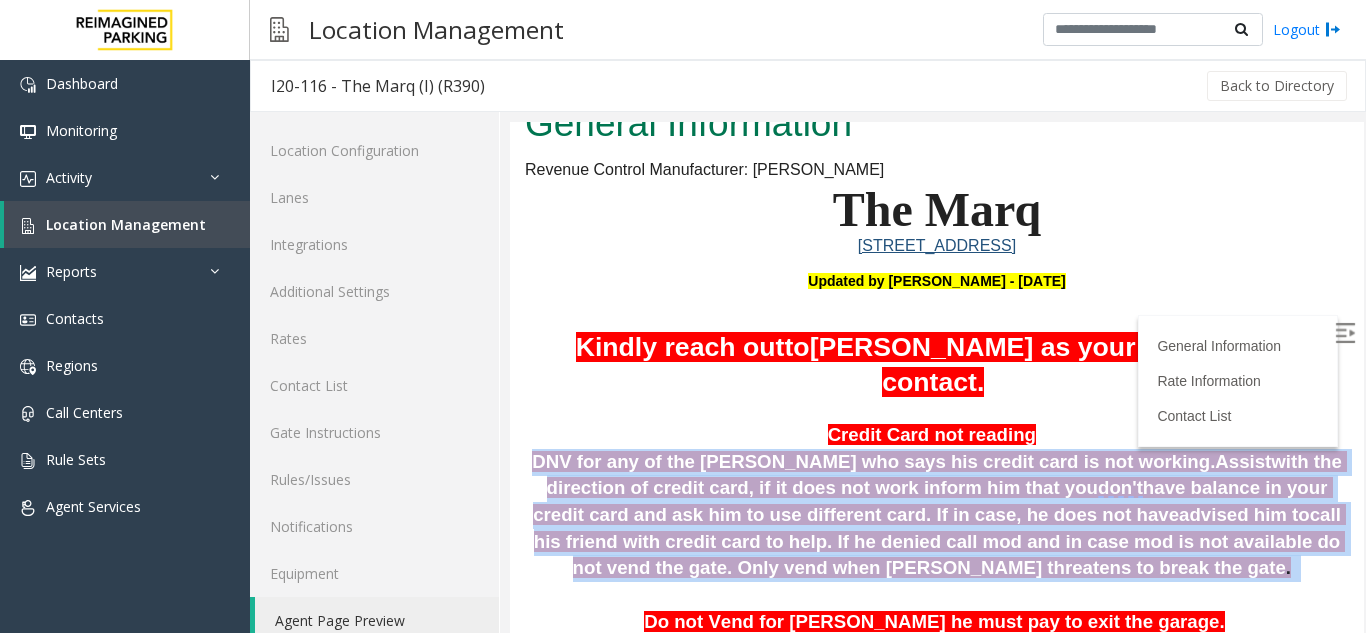 drag, startPoint x: 604, startPoint y: 480, endPoint x: 1003, endPoint y: 479, distance: 399.00125 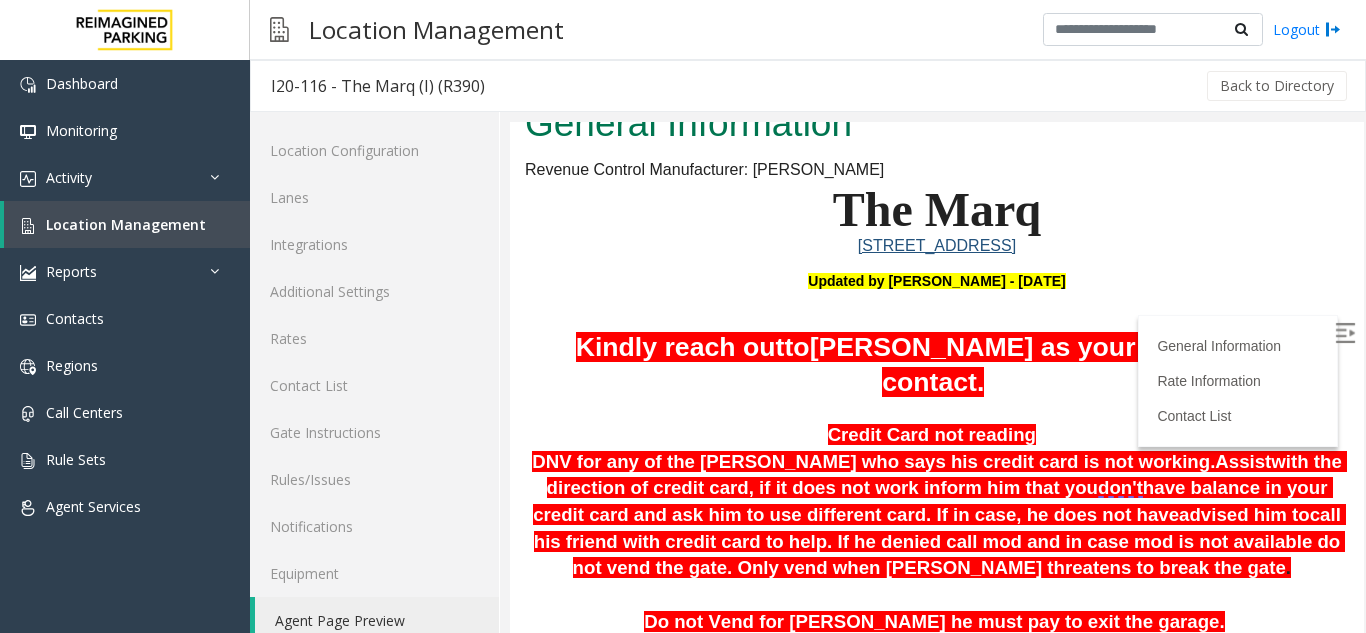 click on "Credit Card not reading     DNV for any of the [PERSON_NAME] who says his credit card is not working.  Assist  with the direction of credit card, if it does not work inform him that you  don't  have balance in your credit card and ask him to use different card. If in case, he does not have  advised him to  call his friend with credit card to help. If he denied call mod and in case mod is not available do not vend the gate. Only vend when [PERSON_NAME] threatens to break the gate ." at bounding box center [937, 502] 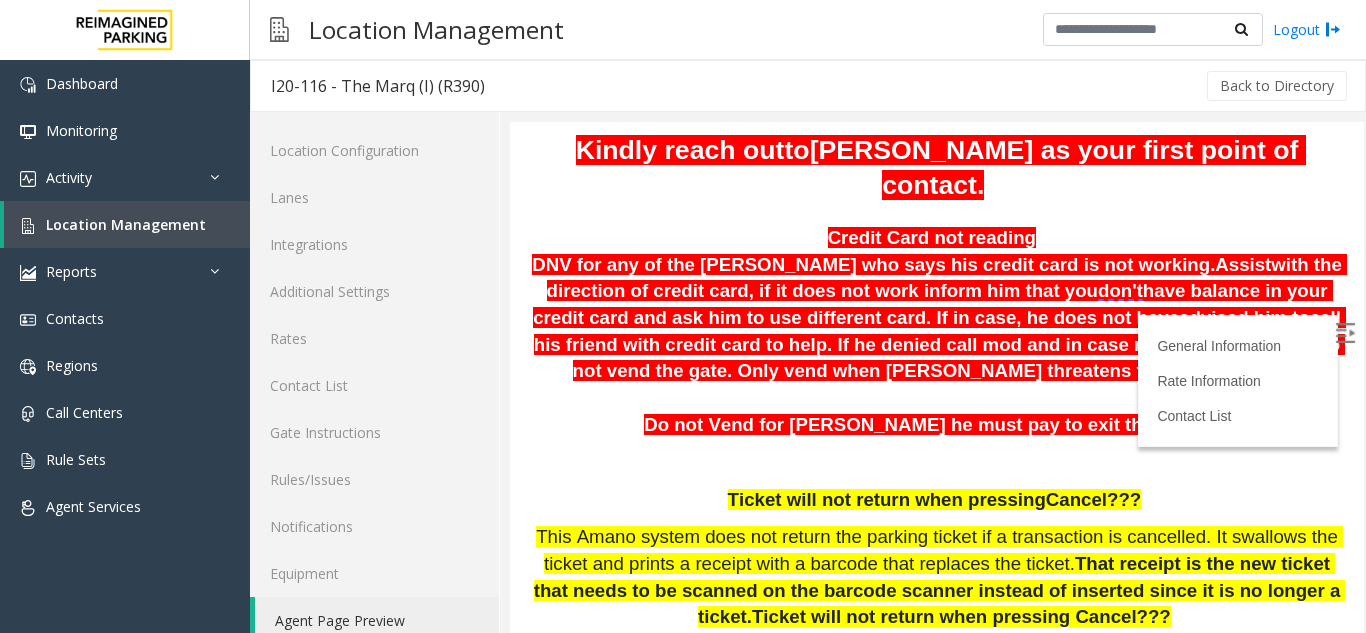 scroll, scrollTop: 300, scrollLeft: 0, axis: vertical 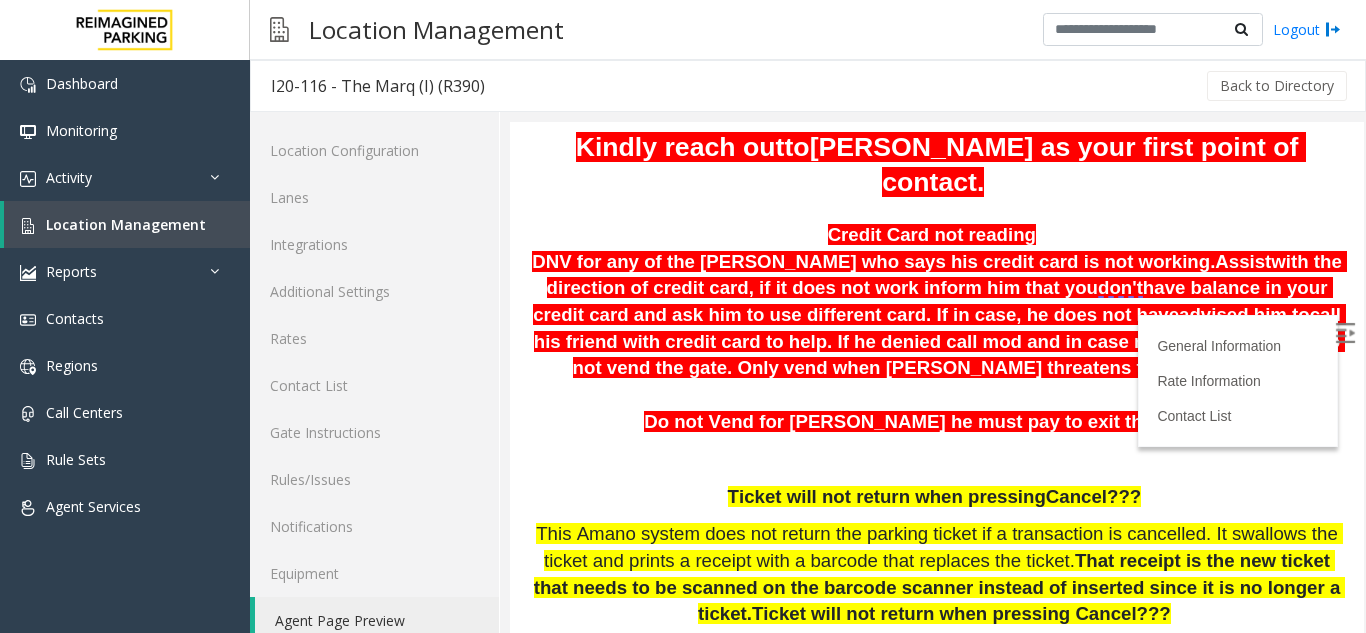 click on "Ticket will not return when pressing  Cancel???" at bounding box center [937, 497] 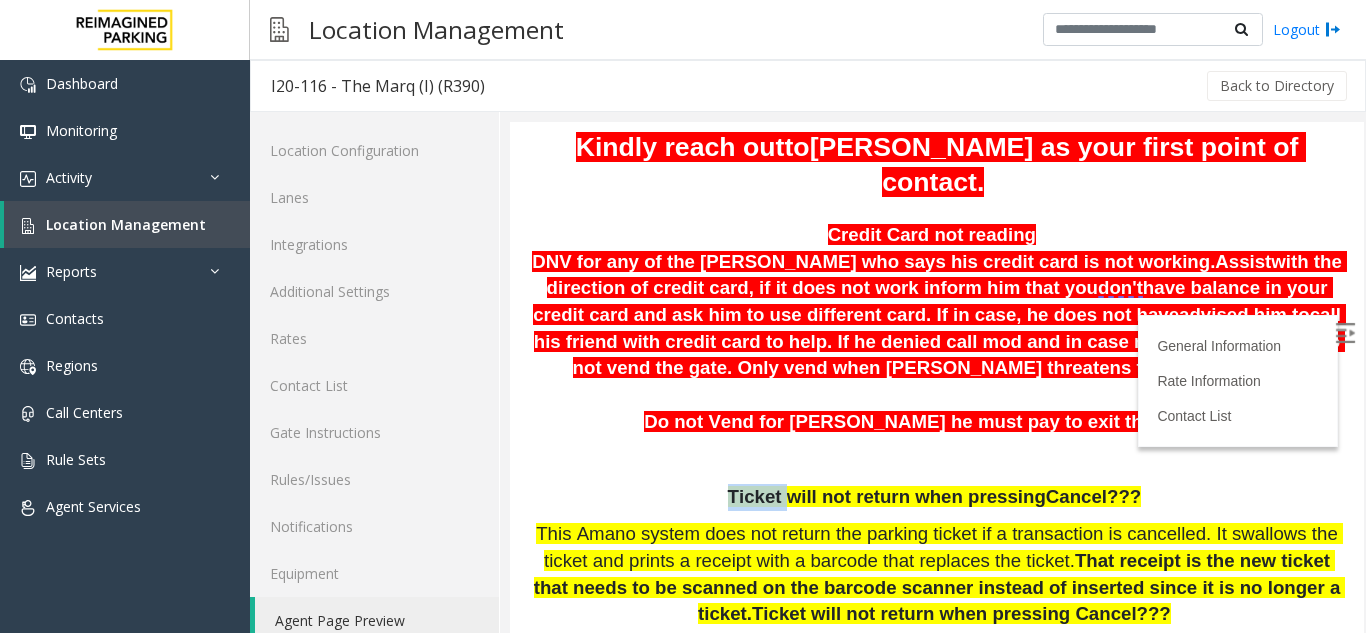 click on "Ticket will not return when pressing  Cancel???" at bounding box center (937, 497) 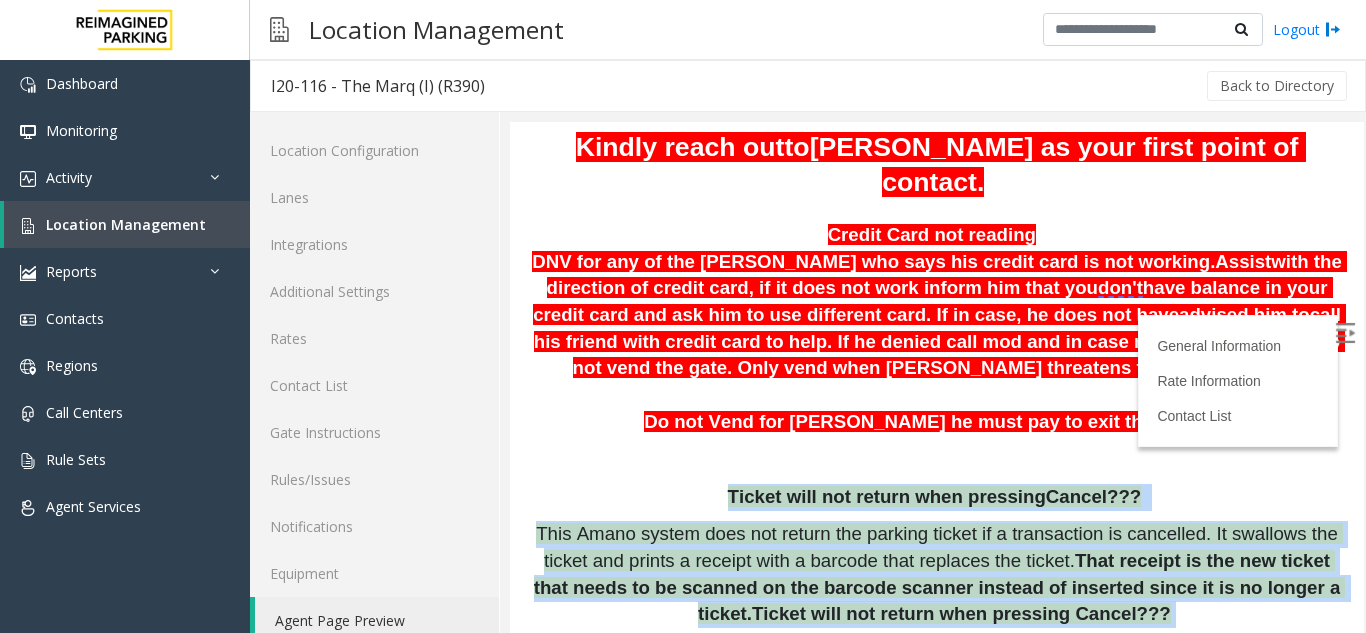 drag, startPoint x: 713, startPoint y: 500, endPoint x: 810, endPoint y: 558, distance: 113.0177 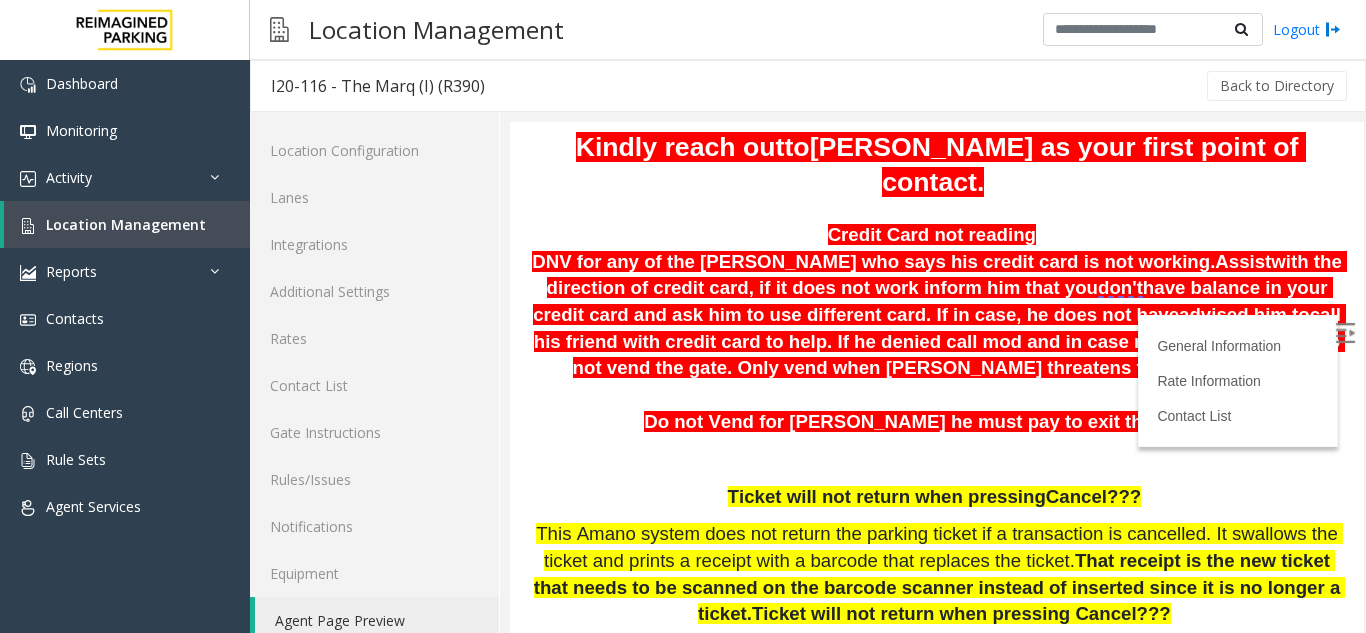 click on "This Amano system does not return the parking ticket if a transaction is cancelled. It swallows the ticket and prints a receipt with a barcode that replaces the ticket." at bounding box center (939, 547) 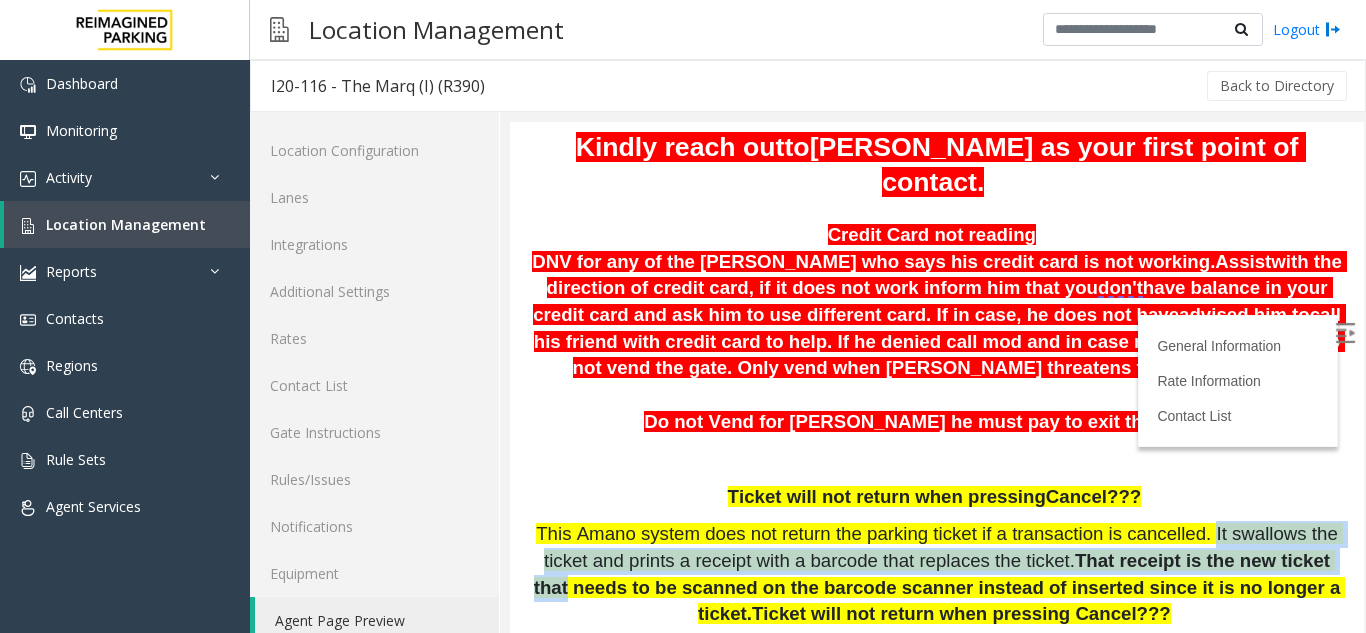 drag, startPoint x: 1161, startPoint y: 528, endPoint x: 1218, endPoint y: 561, distance: 65.863495 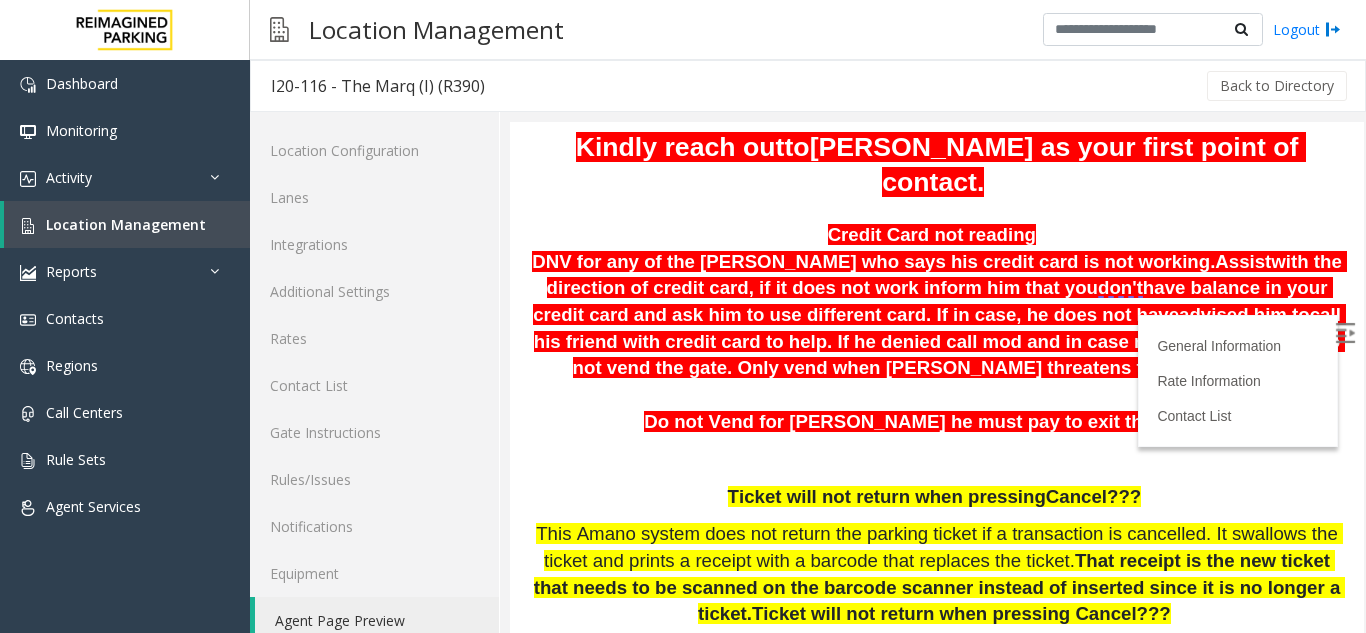 click on "This Amano system does not return the parking ticket if a transaction is cancelled. It swallows the ticket and prints a receipt with a barcode that replaces the ticket." at bounding box center [939, 547] 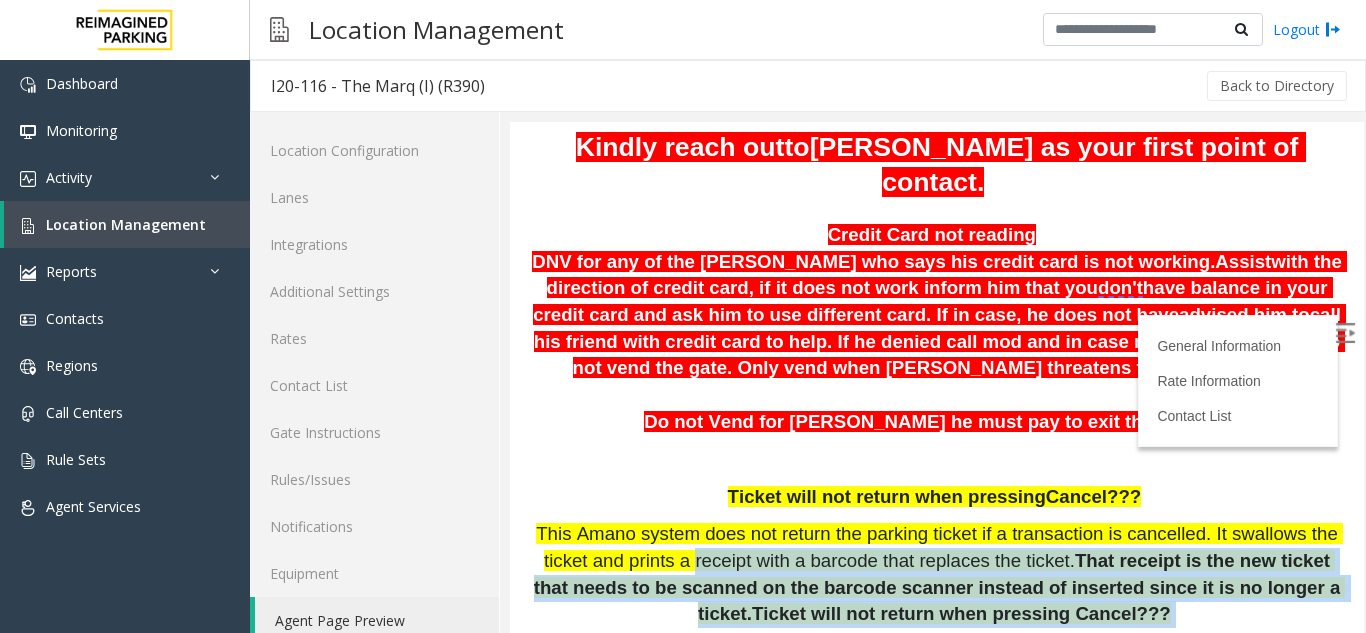 drag, startPoint x: 647, startPoint y: 565, endPoint x: 1141, endPoint y: 614, distance: 496.42422 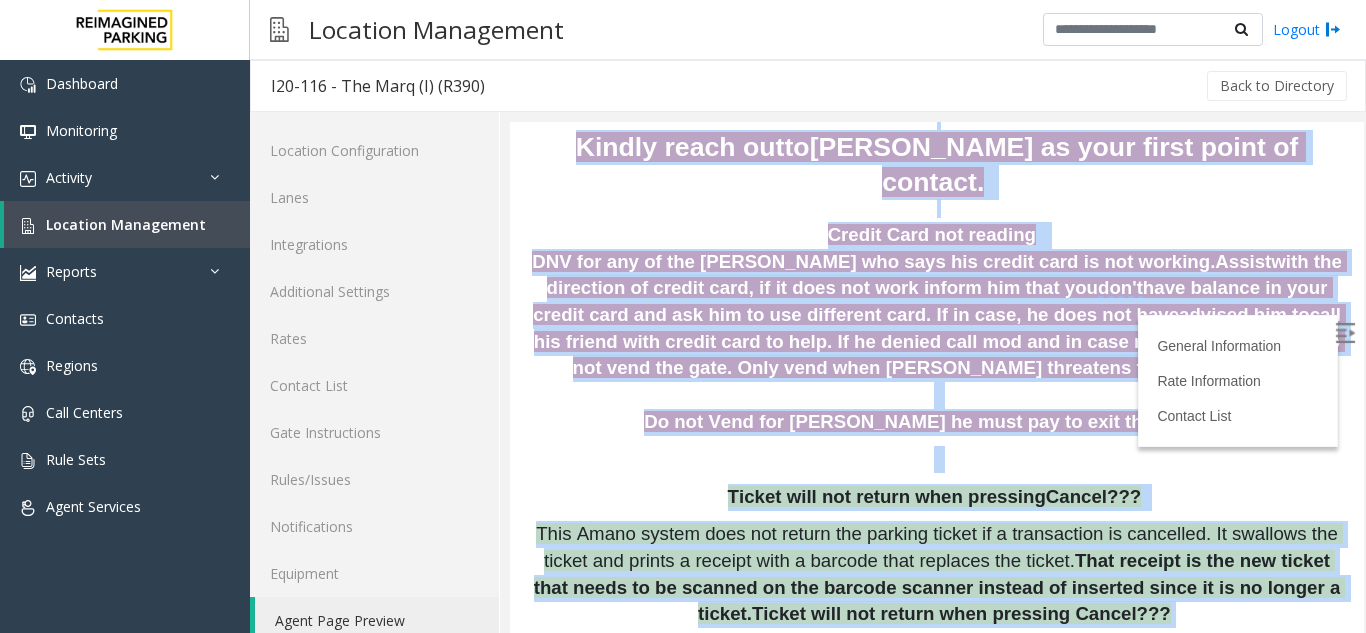 drag, startPoint x: 1141, startPoint y: 614, endPoint x: 854, endPoint y: 600, distance: 287.34125 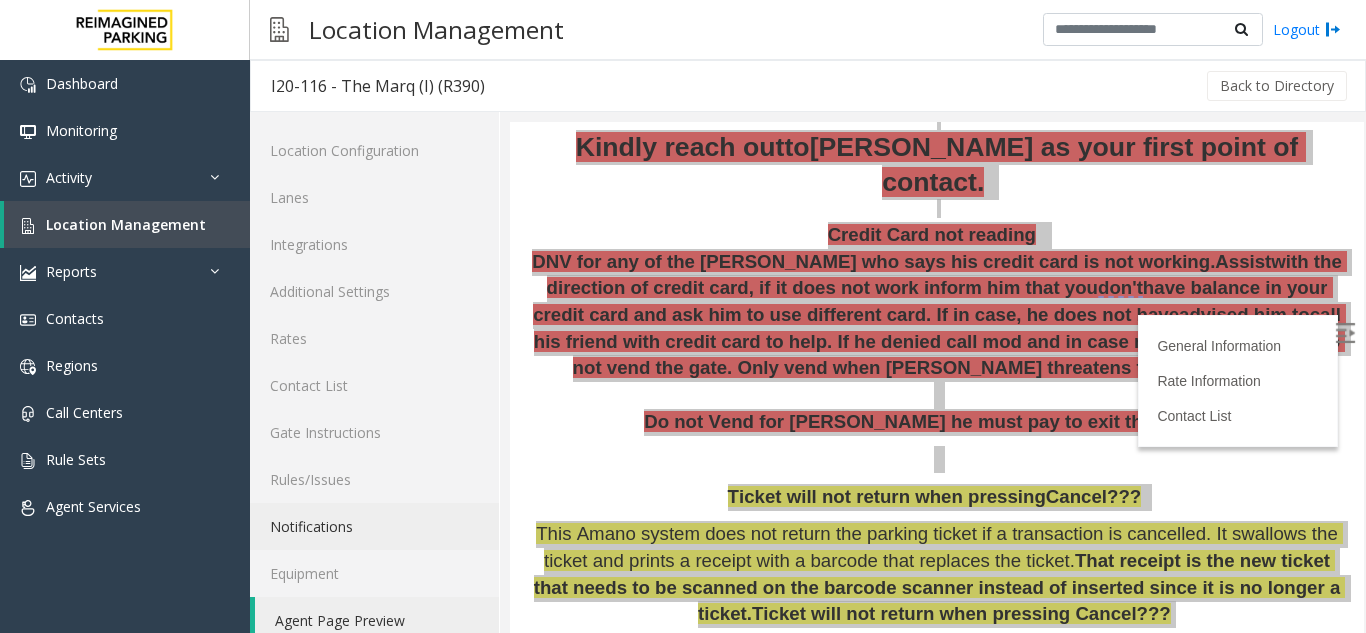 click on "Notifications" 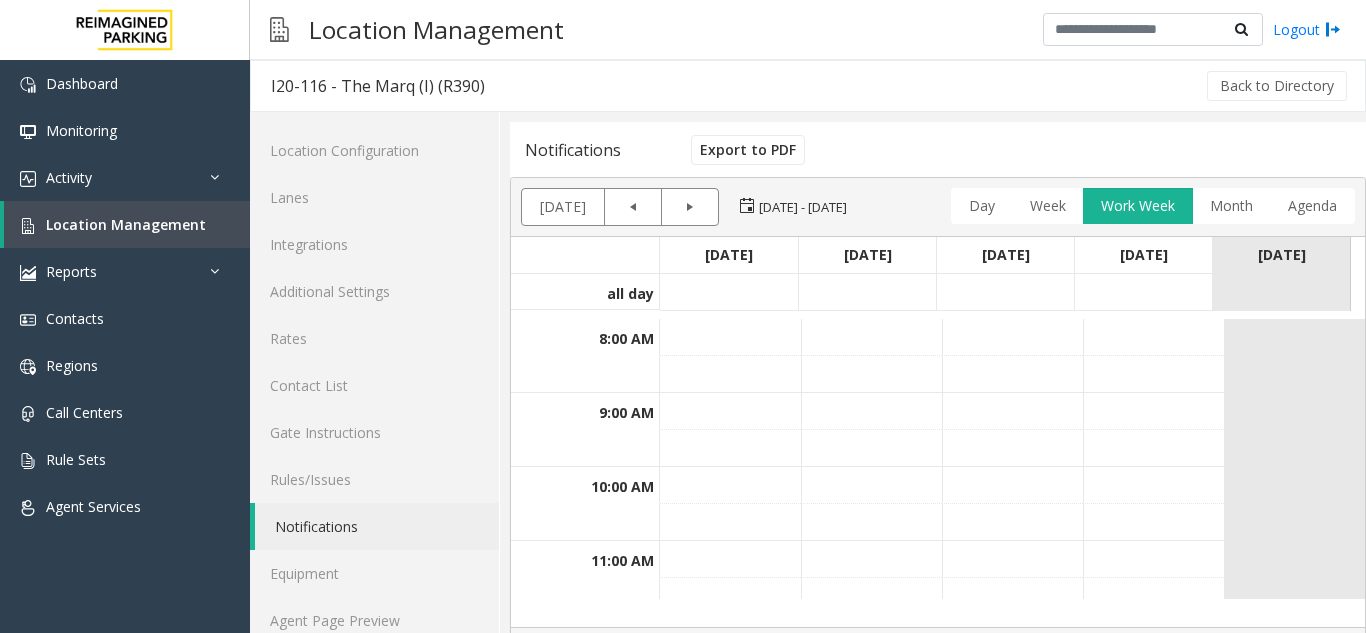scroll, scrollTop: 46, scrollLeft: 0, axis: vertical 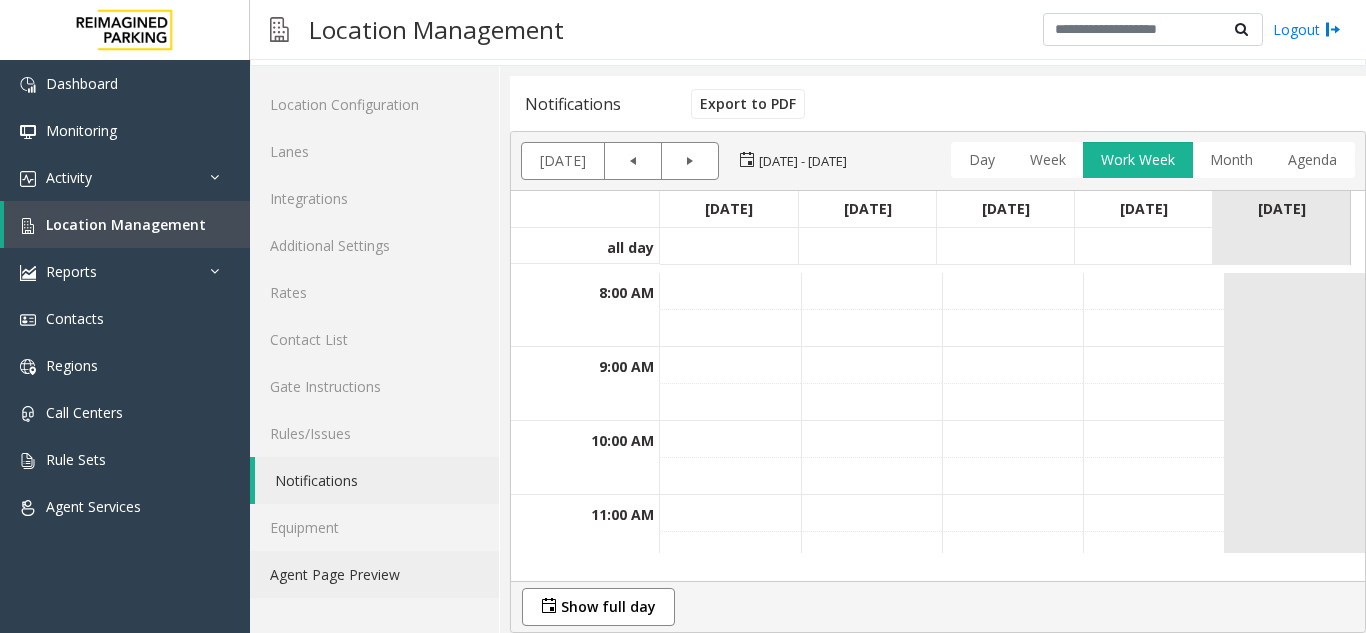 click on "Agent Page Preview" 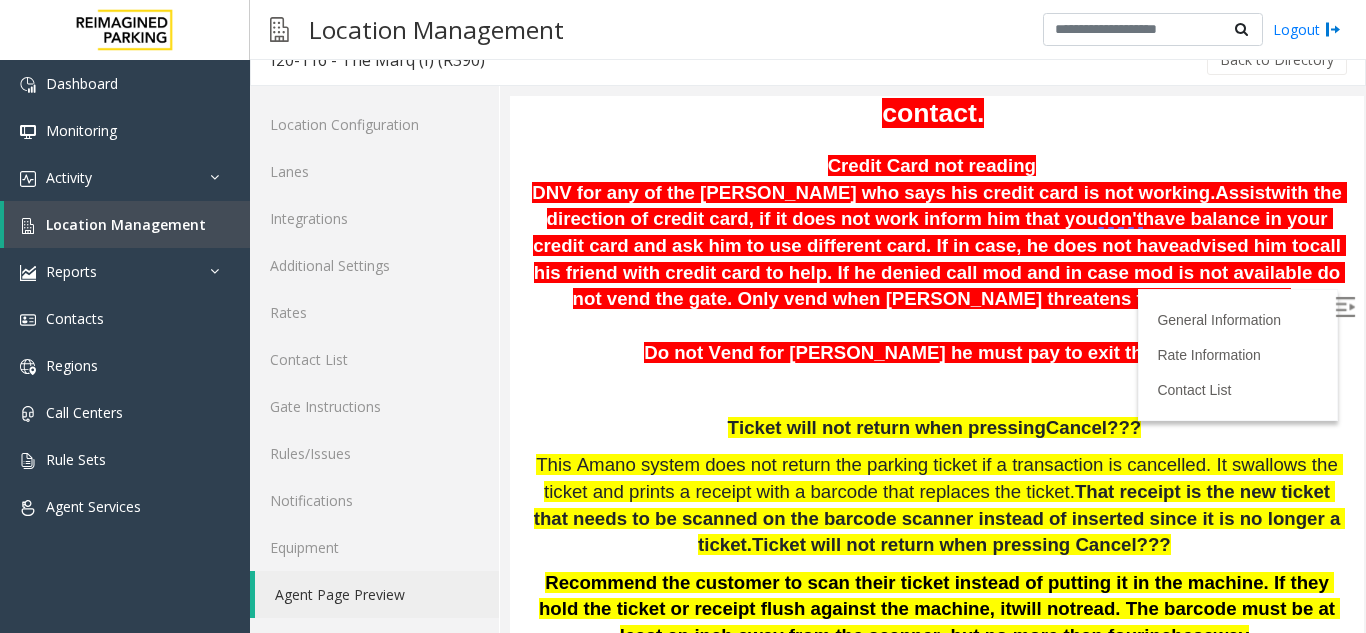 scroll, scrollTop: 400, scrollLeft: 0, axis: vertical 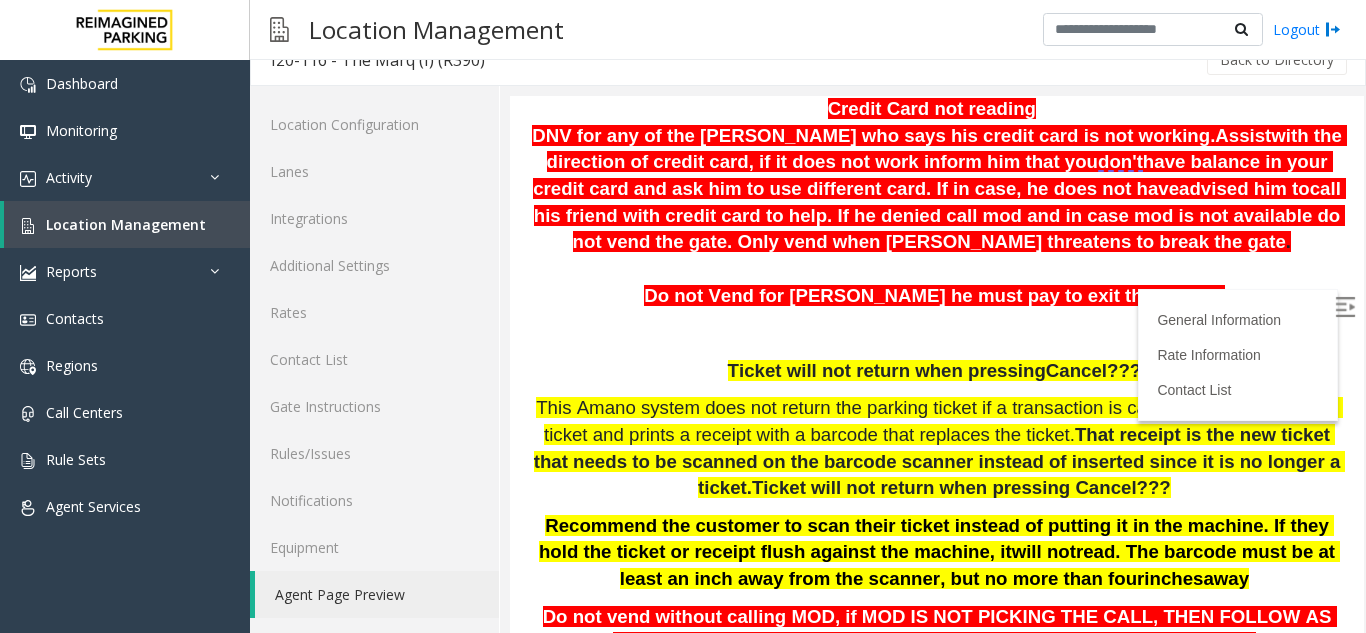 click on "Credit Card not reading     DNV for any of the [PERSON_NAME] who says his credit card is not working.  Assist  with the direction of credit card, if it does not work inform him that you  don't  have balance in your credit card and ask him to use different card. If in case, he does not have  advised him to  call his friend with credit card to help. If he denied call mod and in case mod is not available do not vend the gate. Only vend when [PERSON_NAME] threatens to break the gate .       Do not Vend for [PERSON_NAME] he must pay to exit the garage.      Ticket will not return when pressing  Cancel???   This Amano system does not return the parking ticket if a transaction is cancelled. It swallows the ticket and prints a receipt with a barcode that replaces the ticket.  That receipt is the new ticket that needs to be scanned on the barcode scanner instead of inserted since it is no longer a ticket.  Ticket will not return when pressing Cancel???   will not inches  away     -       Vend Code – 4" at bounding box center (937, 610) 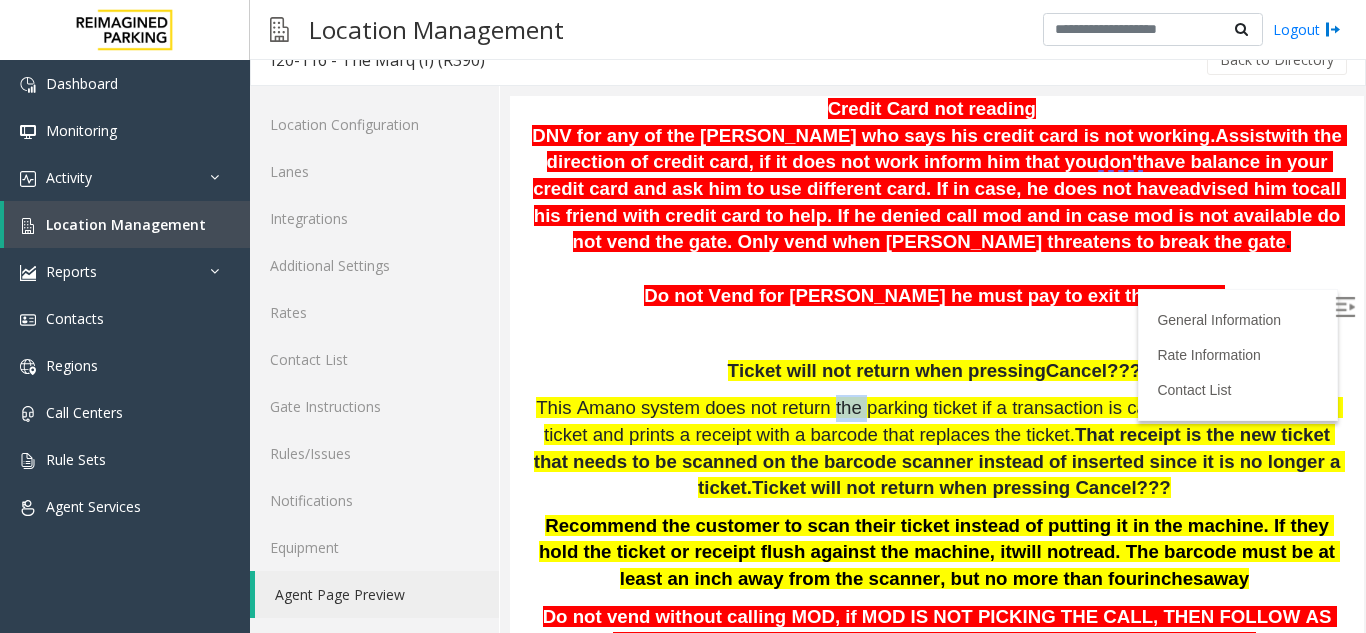 click on "Credit Card not reading     DNV for any of the [PERSON_NAME] who says his credit card is not working.  Assist  with the direction of credit card, if it does not work inform him that you  don't  have balance in your credit card and ask him to use different card. If in case, he does not have  advised him to  call his friend with credit card to help. If he denied call mod and in case mod is not available do not vend the gate. Only vend when [PERSON_NAME] threatens to break the gate .       Do not Vend for [PERSON_NAME] he must pay to exit the garage.      Ticket will not return when pressing  Cancel???   This Amano system does not return the parking ticket if a transaction is cancelled. It swallows the ticket and prints a receipt with a barcode that replaces the ticket.  That receipt is the new ticket that needs to be scanned on the barcode scanner instead of inserted since it is no longer a ticket.  Ticket will not return when pressing Cancel???   will not inches  away     -       Vend Code – 4" at bounding box center (937, 610) 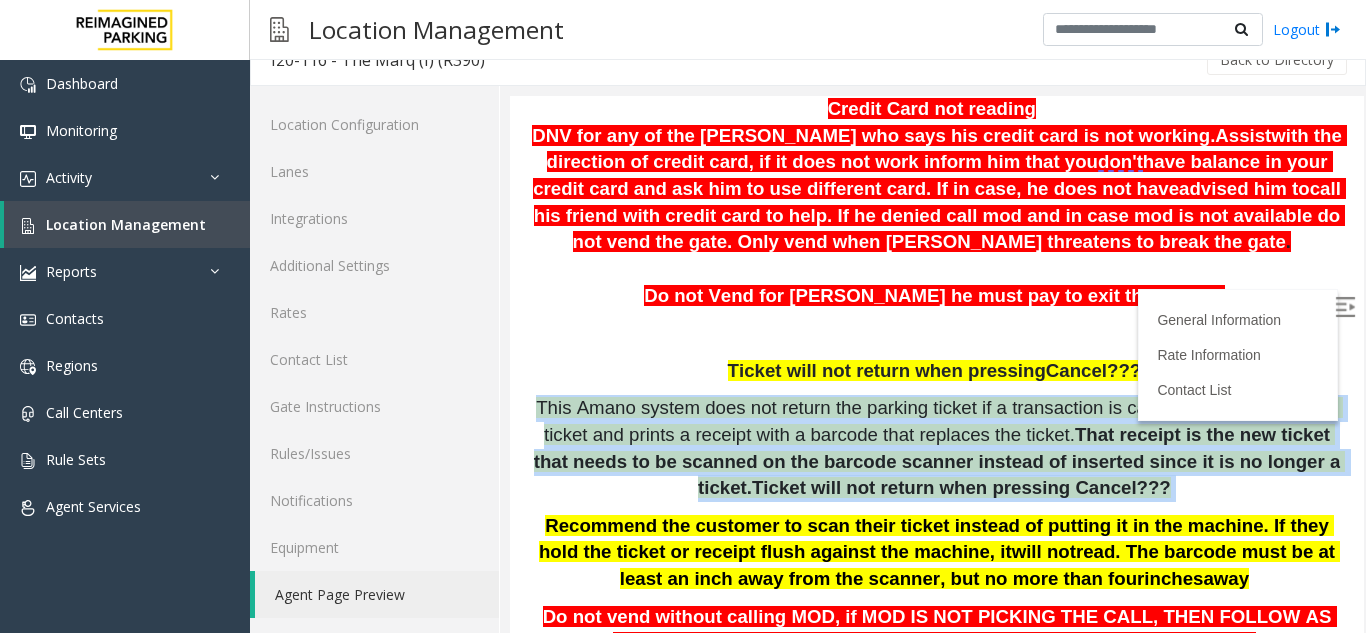 drag, startPoint x: 820, startPoint y: 388, endPoint x: 954, endPoint y: 467, distance: 155.55385 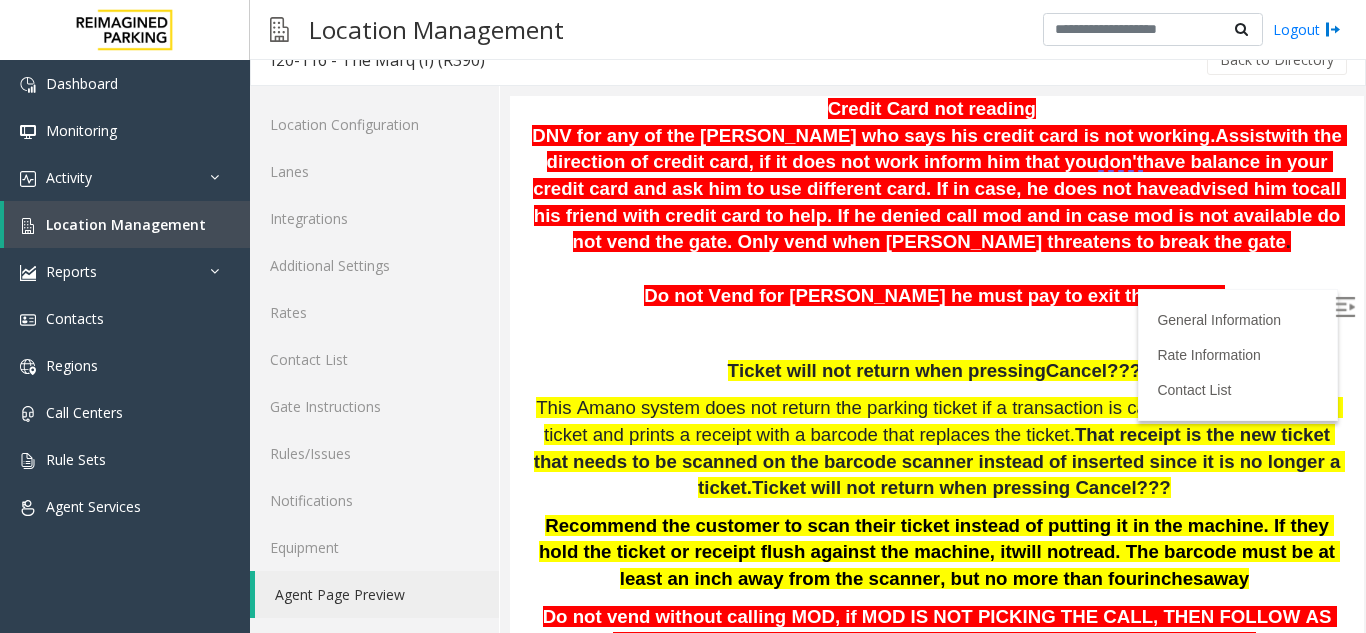 click on "That receipt is the new ticket that needs to be scanned on the barcode scanner instead of inserted since it is no longer a ticket." at bounding box center (940, 461) 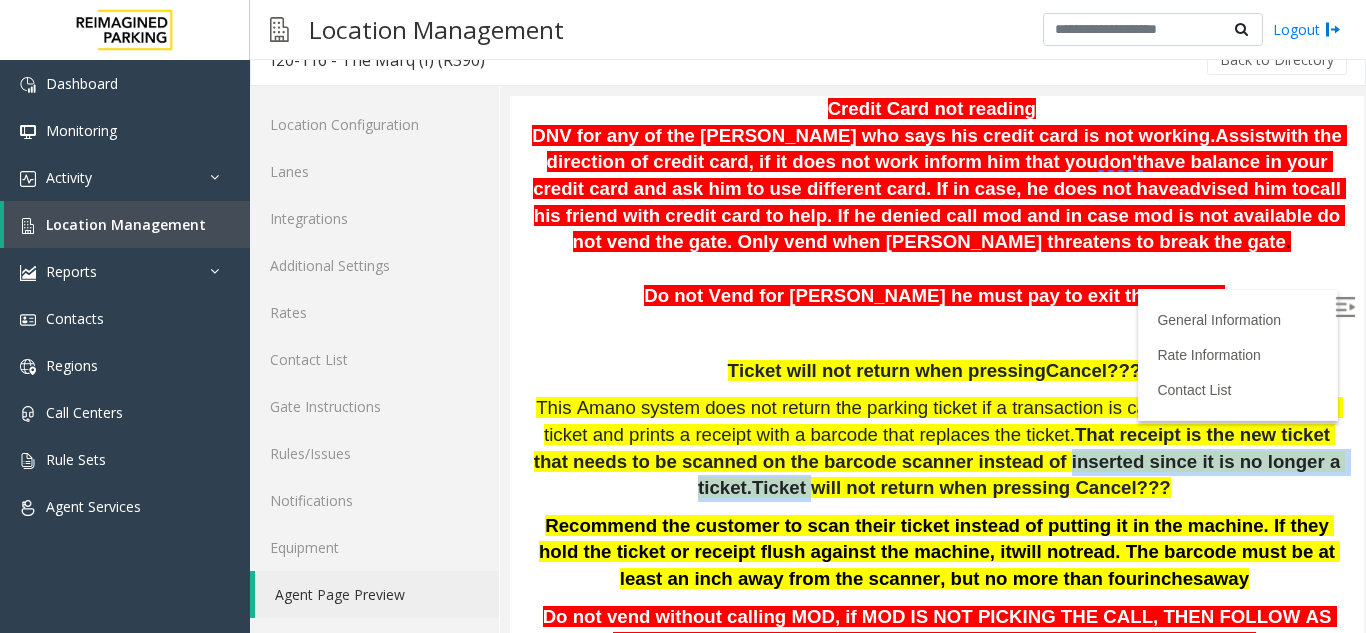 drag, startPoint x: 954, startPoint y: 467, endPoint x: 1211, endPoint y: 472, distance: 257.04865 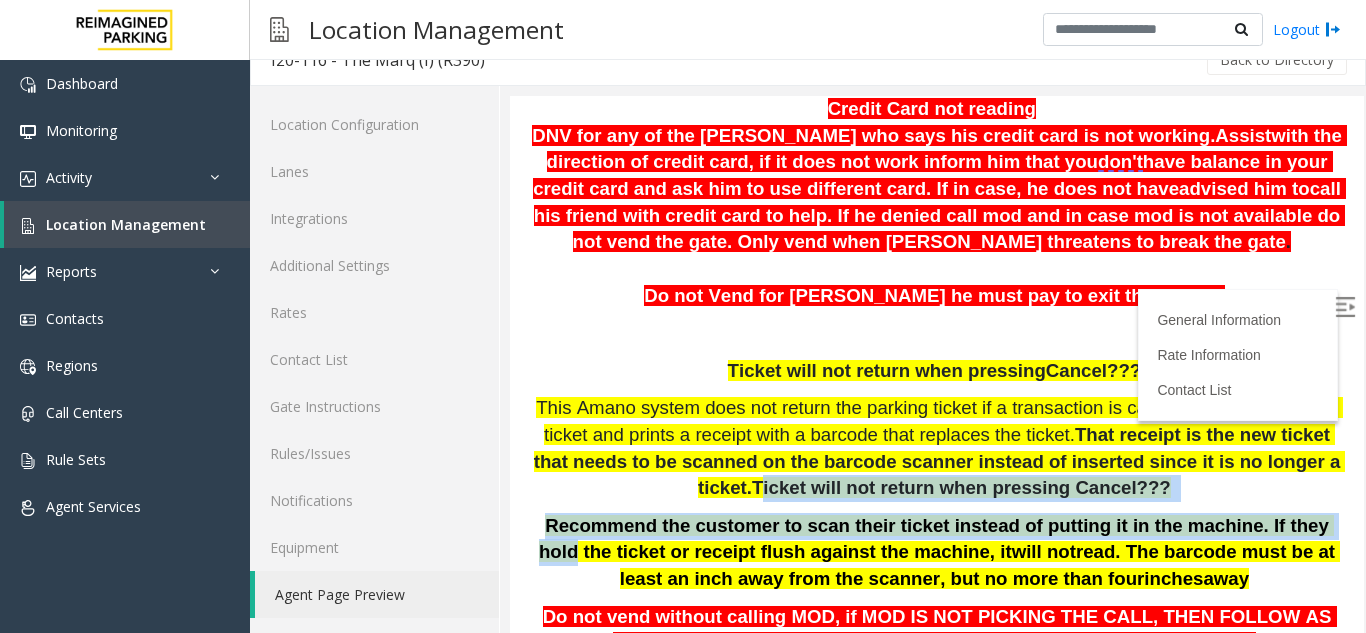 drag, startPoint x: 1211, startPoint y: 472, endPoint x: 1255, endPoint y: 504, distance: 54.405884 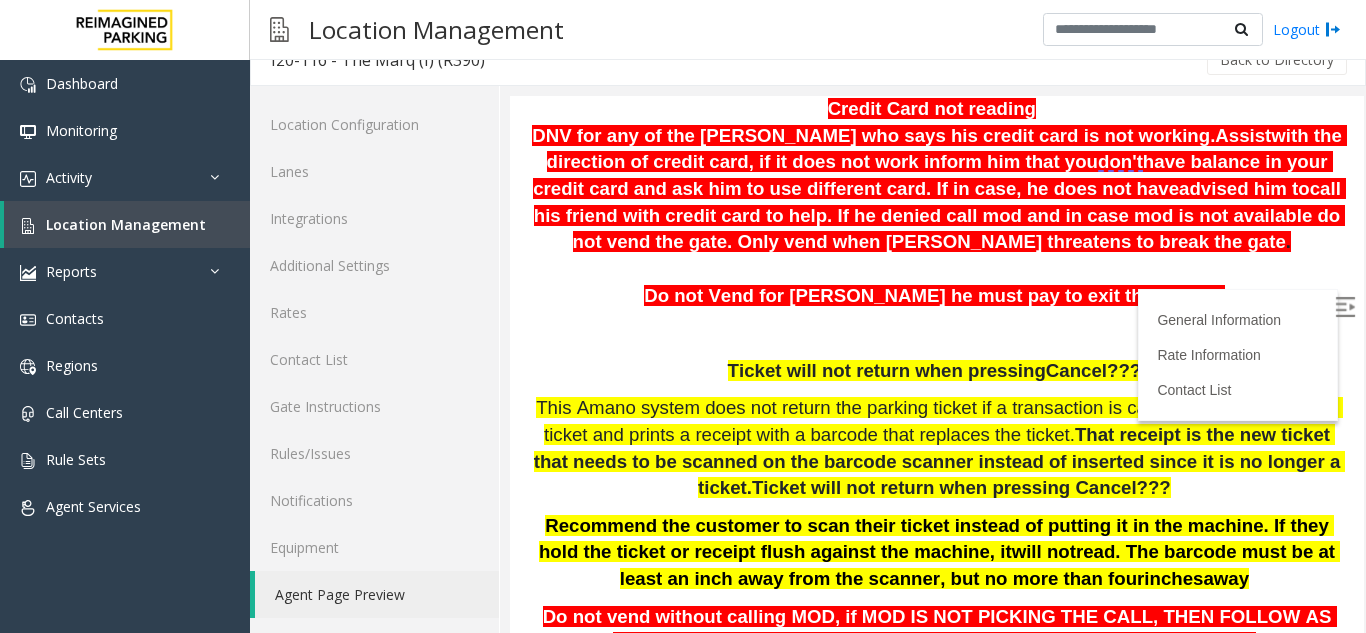 click on "This Amano system does not return the parking ticket if a transaction is cancelled. It swallows the ticket and prints a receipt with a barcode that replaces the ticket." at bounding box center (939, 421) 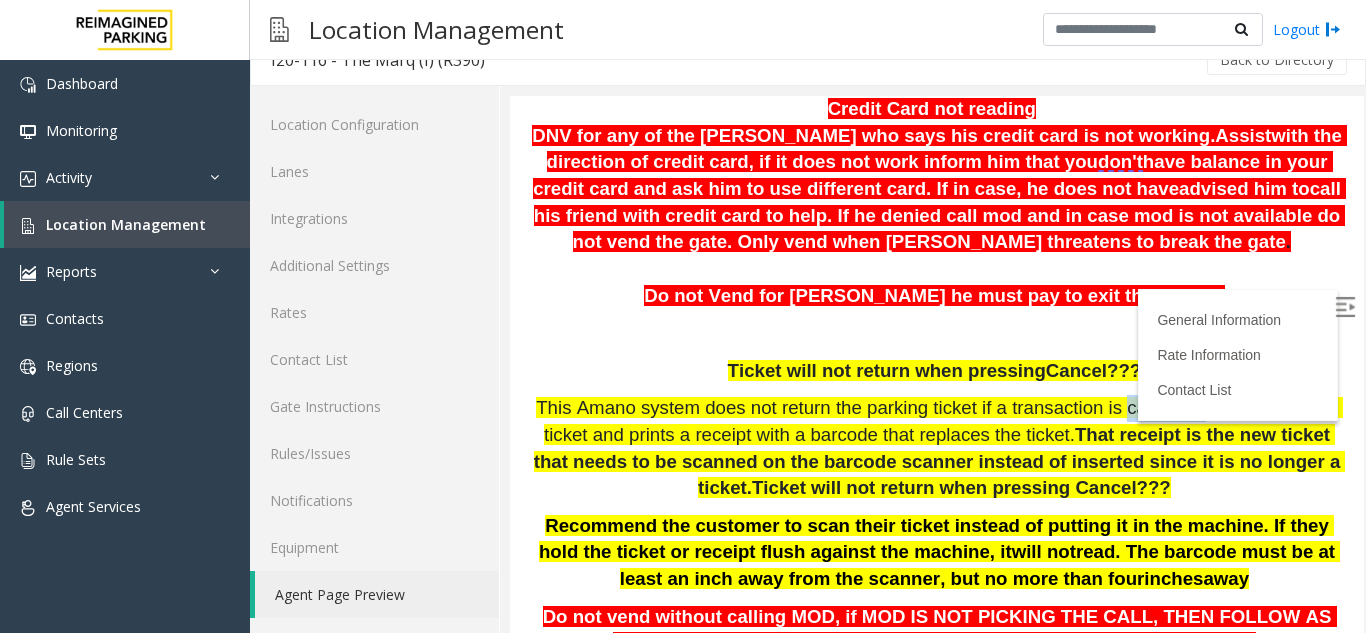 click on "This Amano system does not return the parking ticket if a transaction is cancelled. It swallows the ticket and prints a receipt with a barcode that replaces the ticket." at bounding box center (939, 421) 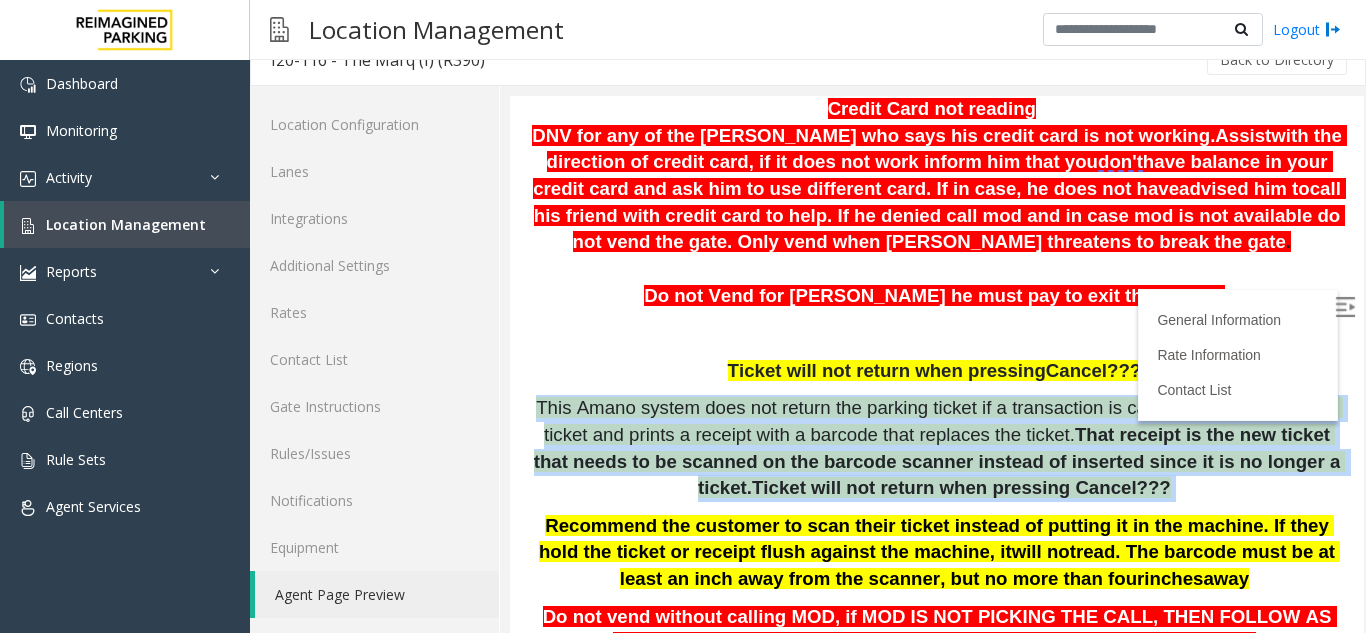 drag, startPoint x: 1094, startPoint y: 397, endPoint x: 1138, endPoint y: 490, distance: 102.88343 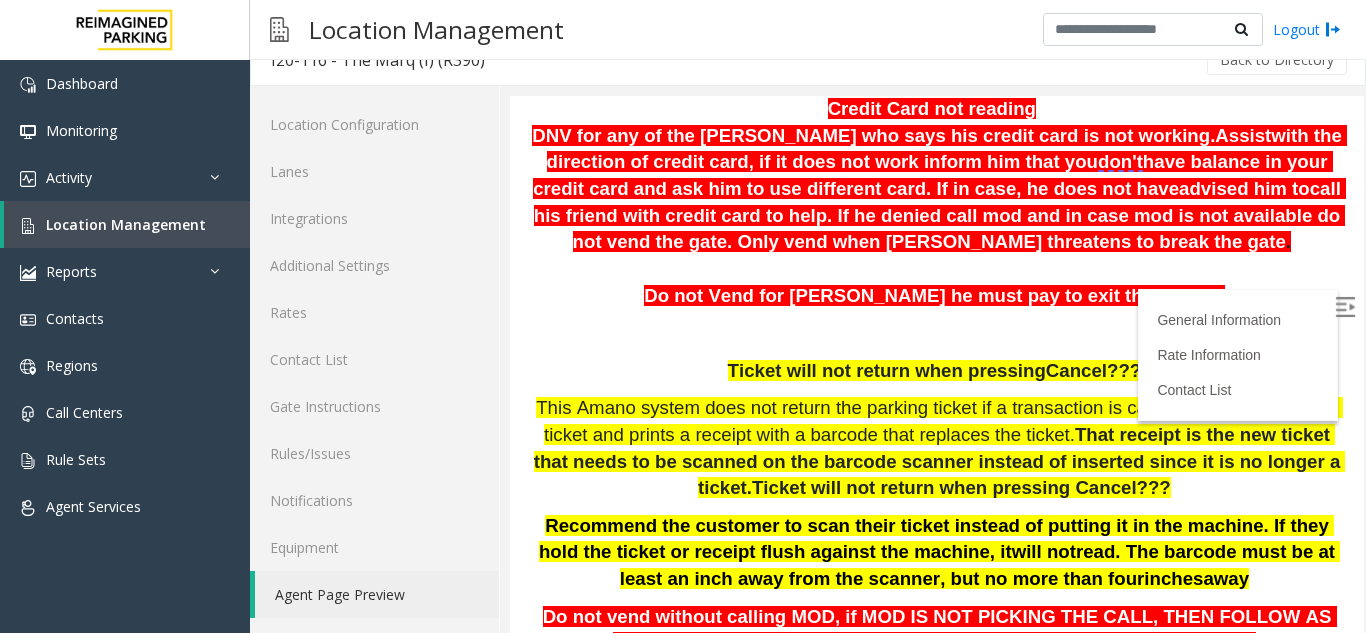 click on "General Information
Revenue Control Manufacturer: [PERSON_NAME]
The Marq [STREET_ADDRESS] Updated by [PERSON_NAME] - [DATE] Kindly reach out  to  [PERSON_NAME] as your first point of contact.   Credit Card not reading     DNV for any of the [PERSON_NAME] who says his credit card is not working.  Assist  with the direction of credit card, if it does not work inform him that you  don't  have balance in your credit card and ask him to use different card. If in case, he does not have  advised him to  call his friend with credit card to help. If he denied call mod and in case mod is not available do not vend the gate. Only vend when [PERSON_NAME] threatens to break the gate .       Do not Vend for [PERSON_NAME] he must pay to exit the garage.      Ticket will not return when pressing  Cancel???   That receipt is the new ticket that needs to be scanned on the barcode scanner instead of inserted since it is no longer a ticket.   will not inches  away     -" at bounding box center (937, 1955) 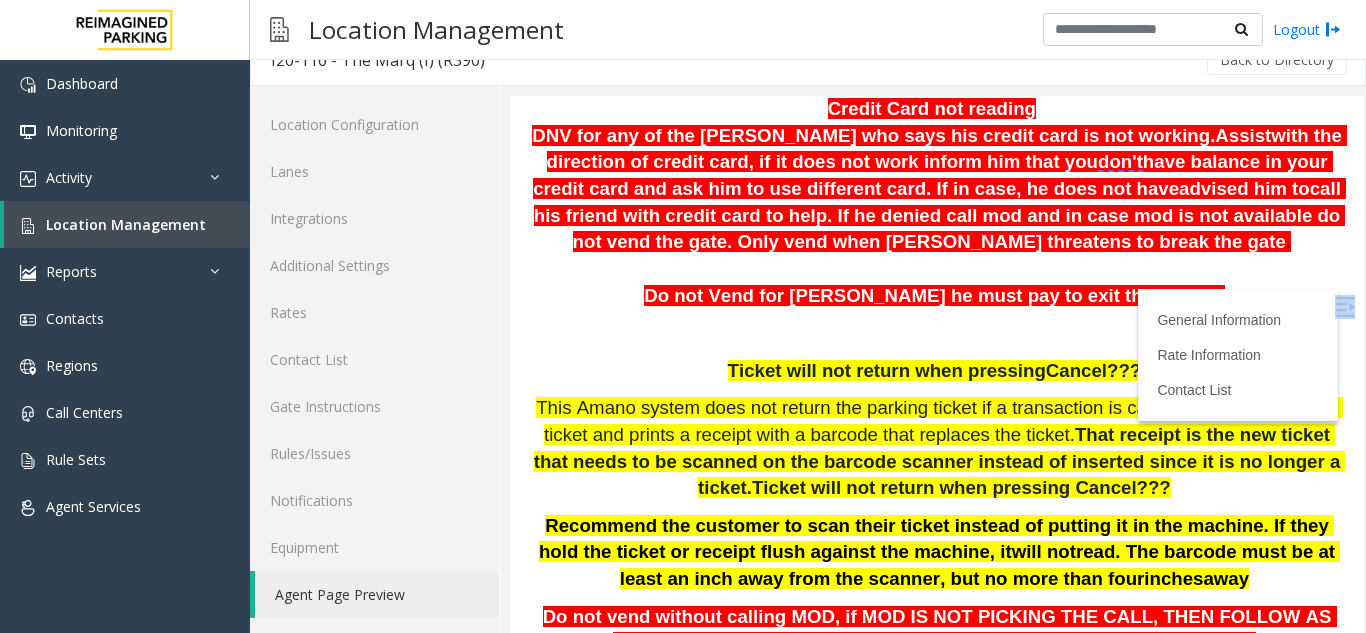 click at bounding box center (1347, 310) 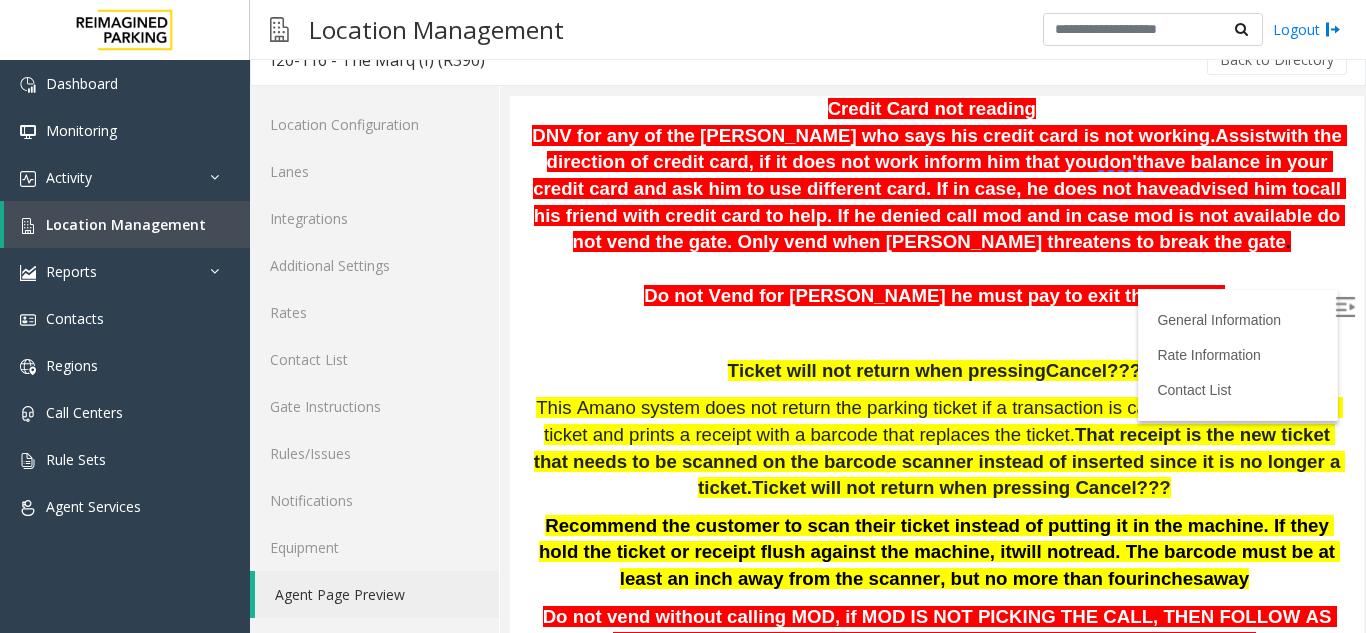click on "That receipt is the new ticket that needs to be scanned on the barcode scanner instead of inserted since it is no longer a ticket." at bounding box center (940, 461) 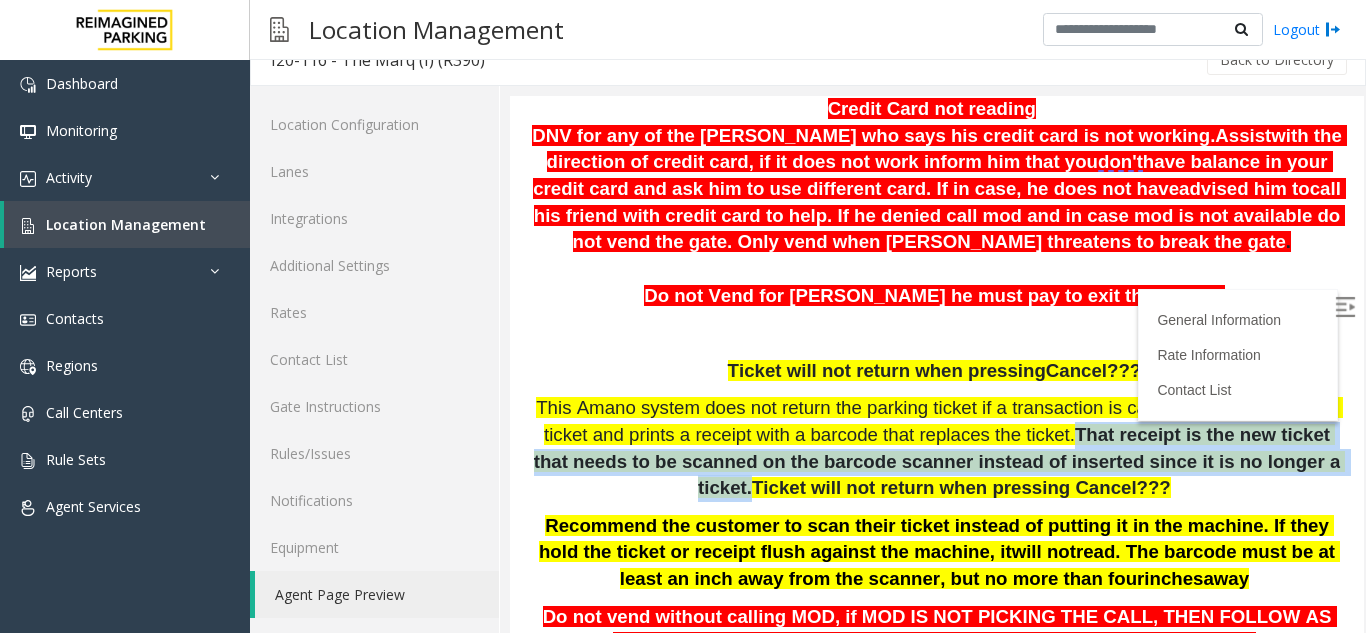 drag, startPoint x: 1009, startPoint y: 429, endPoint x: 1181, endPoint y: 455, distance: 173.95401 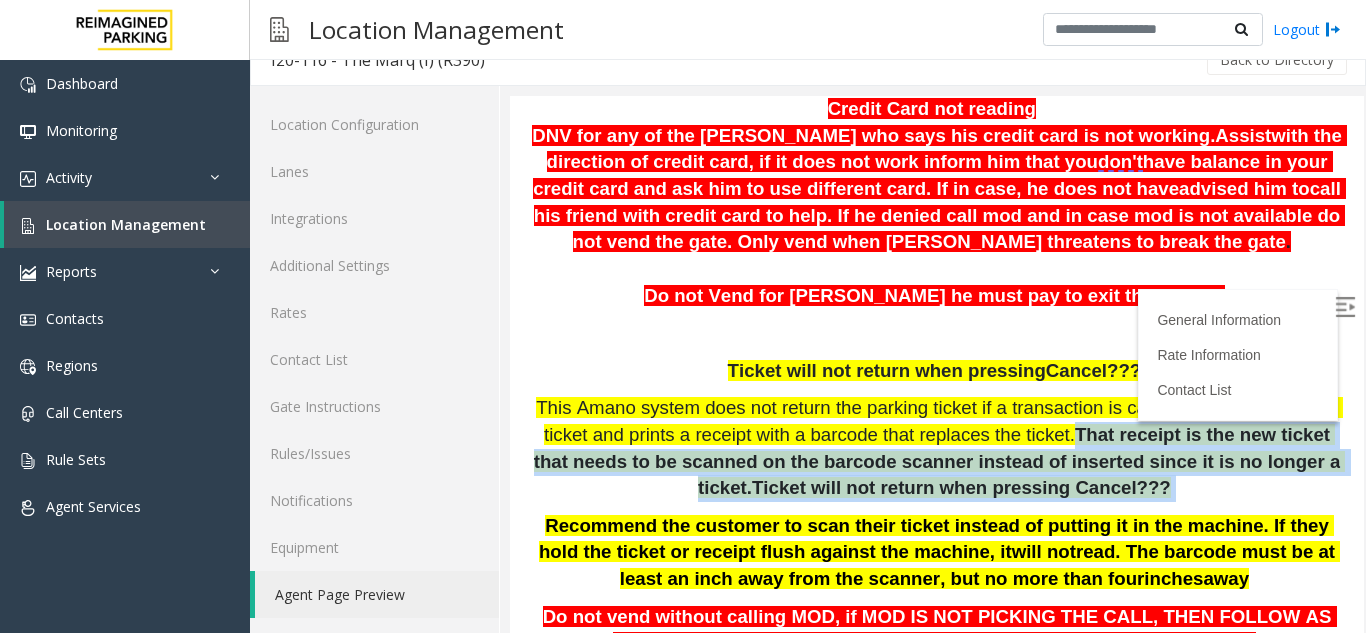 drag, startPoint x: 990, startPoint y: 441, endPoint x: 1176, endPoint y: 500, distance: 195.13329 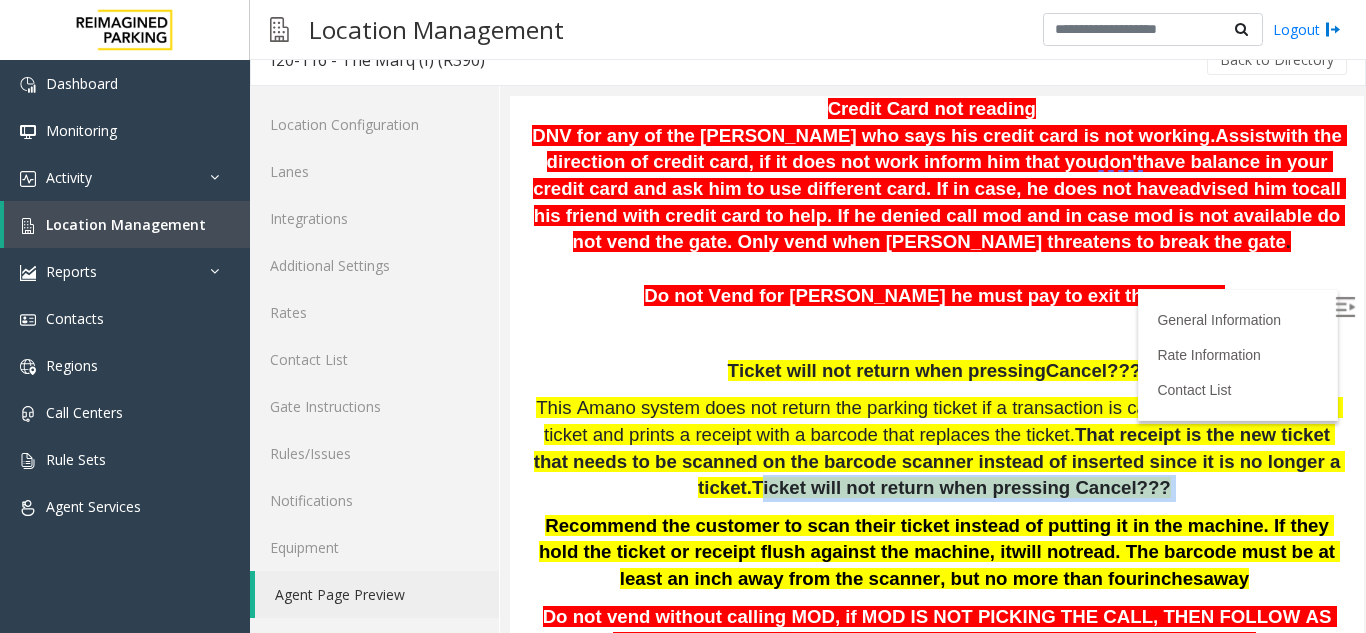 drag, startPoint x: 1176, startPoint y: 500, endPoint x: 1210, endPoint y: 456, distance: 55.605755 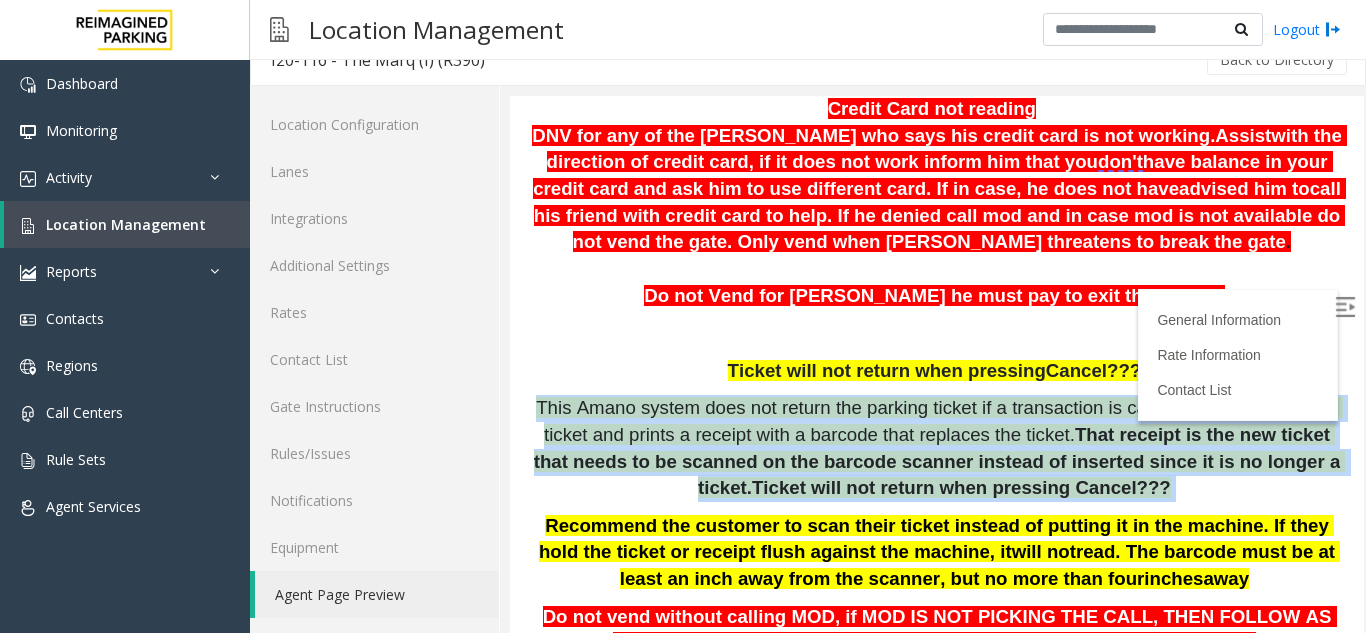 drag, startPoint x: 1250, startPoint y: 482, endPoint x: 514, endPoint y: 413, distance: 739.2273 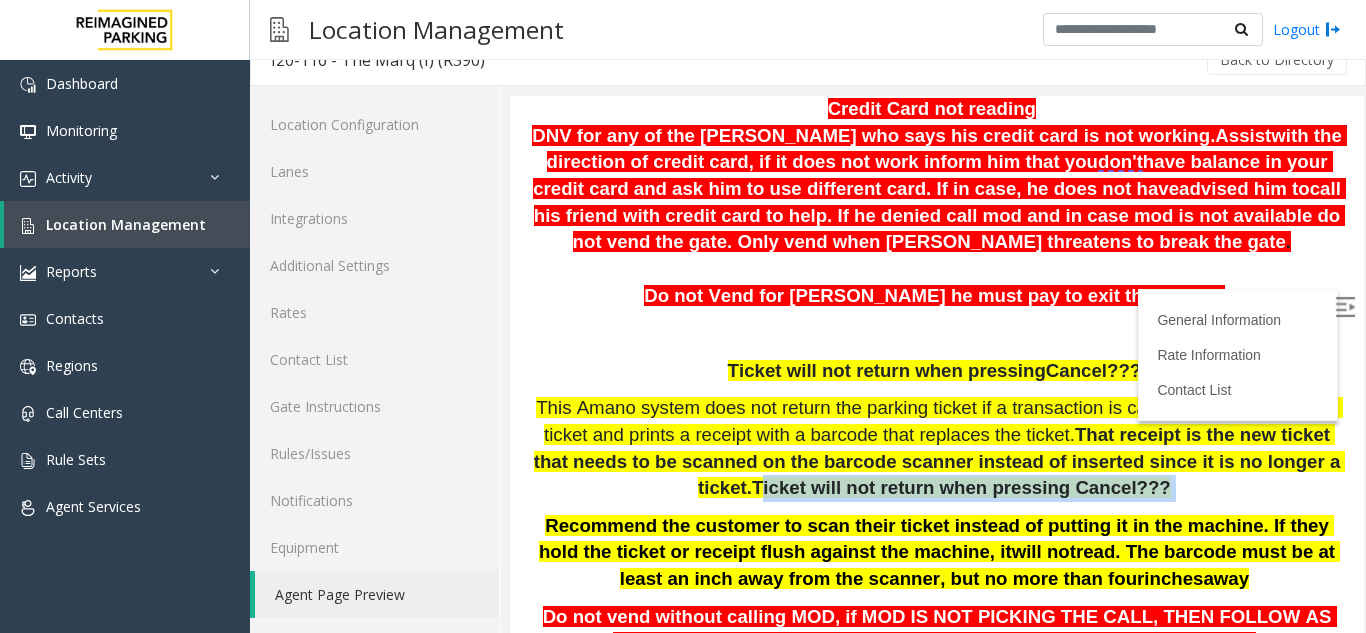 drag, startPoint x: 1094, startPoint y: 492, endPoint x: 1205, endPoint y: 468, distance: 113.56496 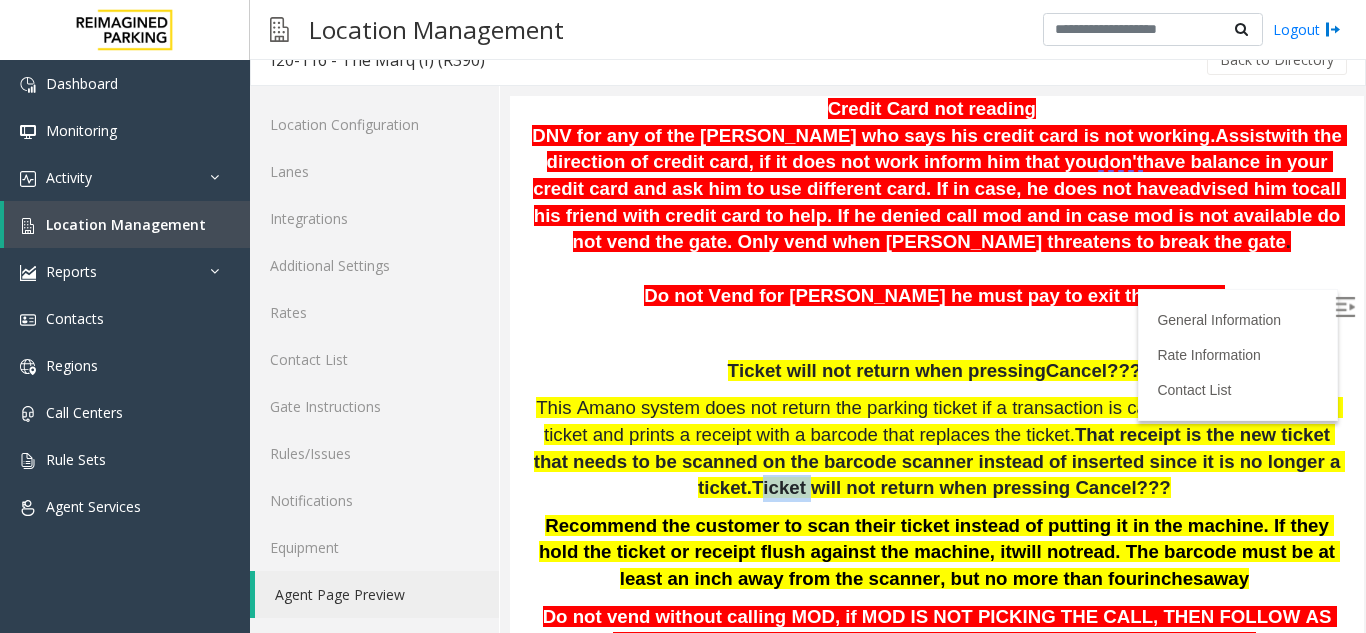 drag, startPoint x: 1207, startPoint y: 463, endPoint x: 1222, endPoint y: 470, distance: 16.552946 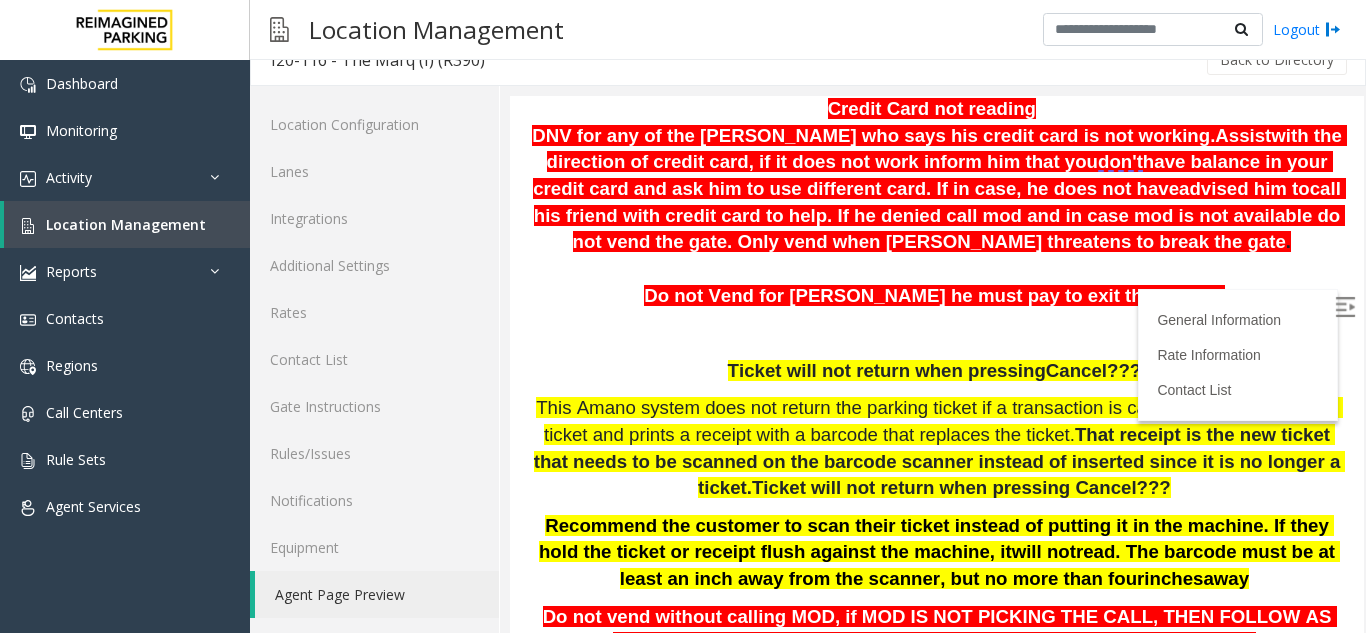 click on "Recommend the customer to scan their ticket instead of putting it in the machine. If they hold the ticket or receipt flush against the machine, it" at bounding box center (936, 539) 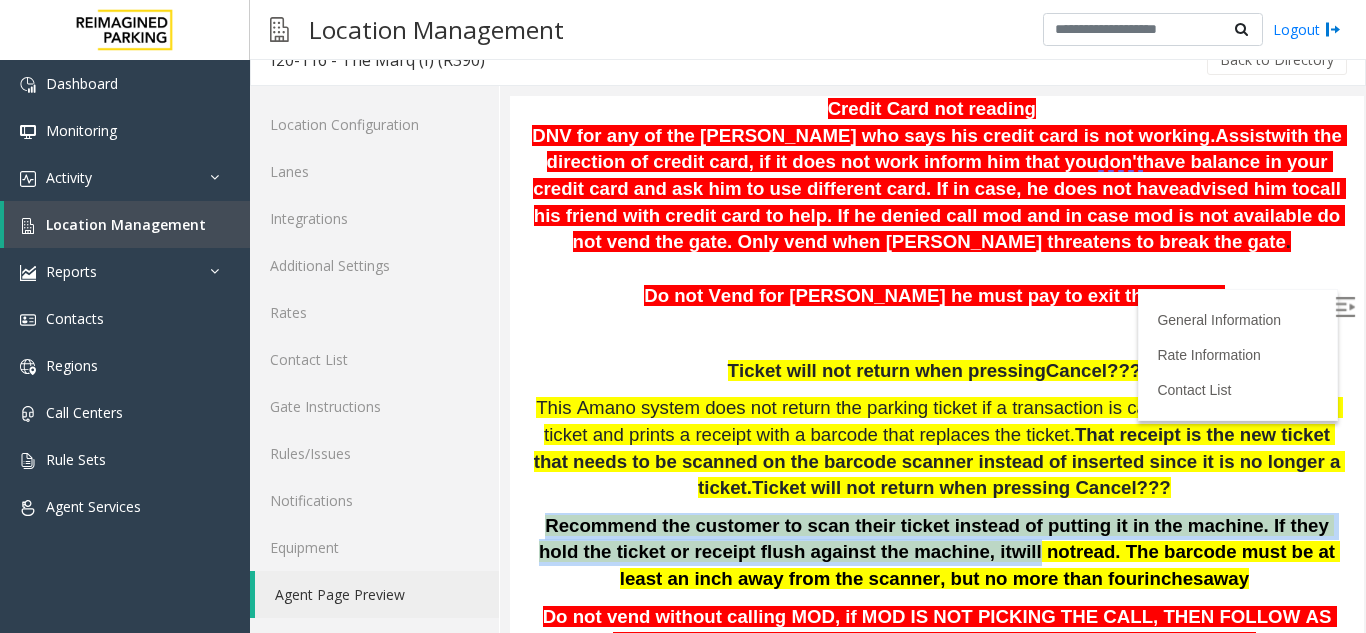 drag, startPoint x: 570, startPoint y: 528, endPoint x: 879, endPoint y: 558, distance: 310.45288 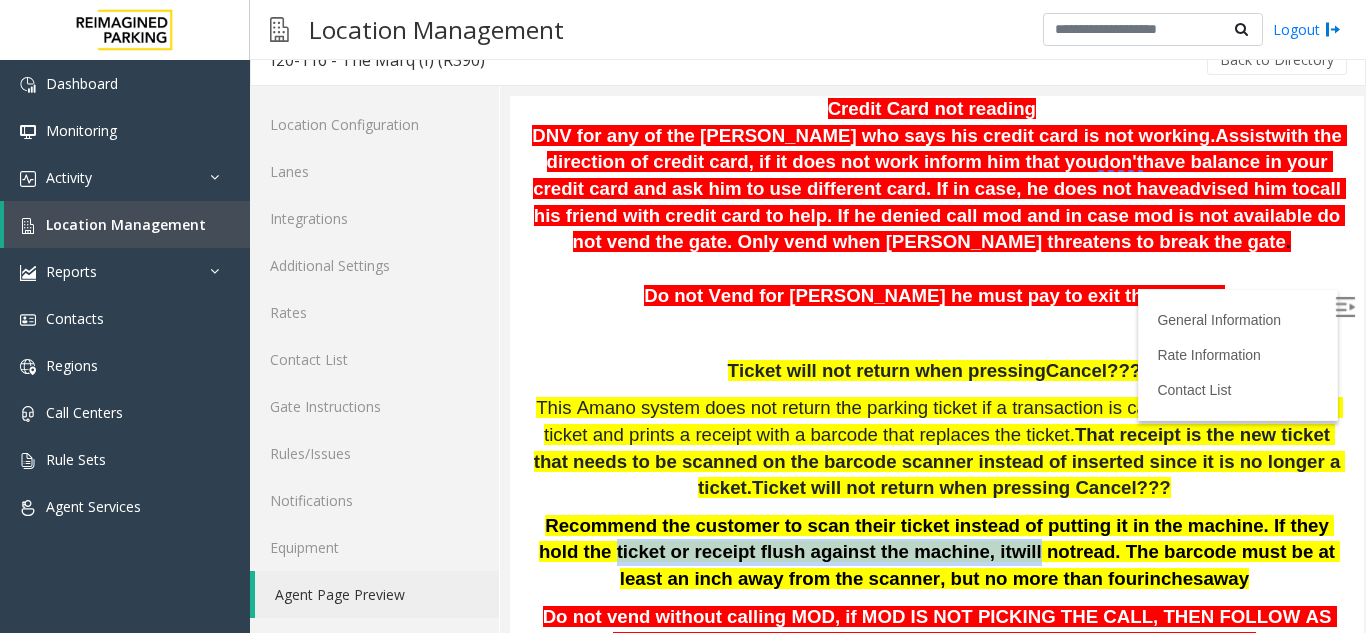 drag, startPoint x: 879, startPoint y: 558, endPoint x: 569, endPoint y: 556, distance: 310.00644 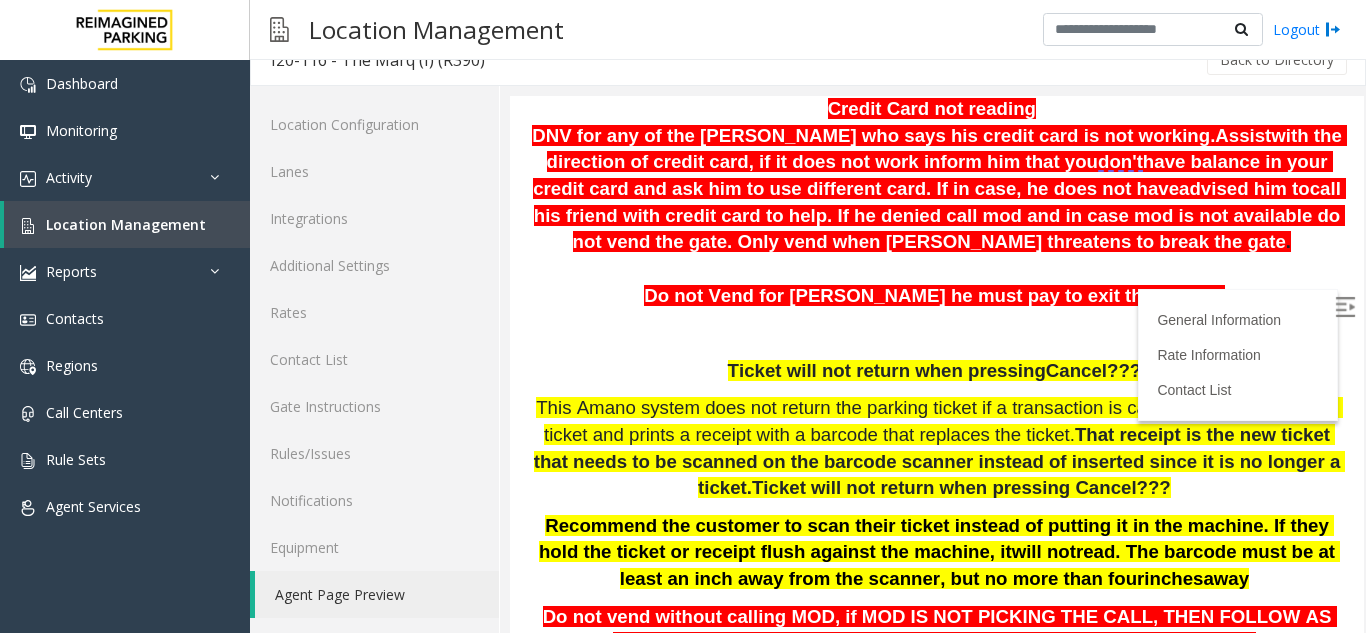 click on "Recommend the customer to scan their ticket instead of putting it in the machine. If they hold the ticket or receipt flush against the machine, it" at bounding box center [936, 539] 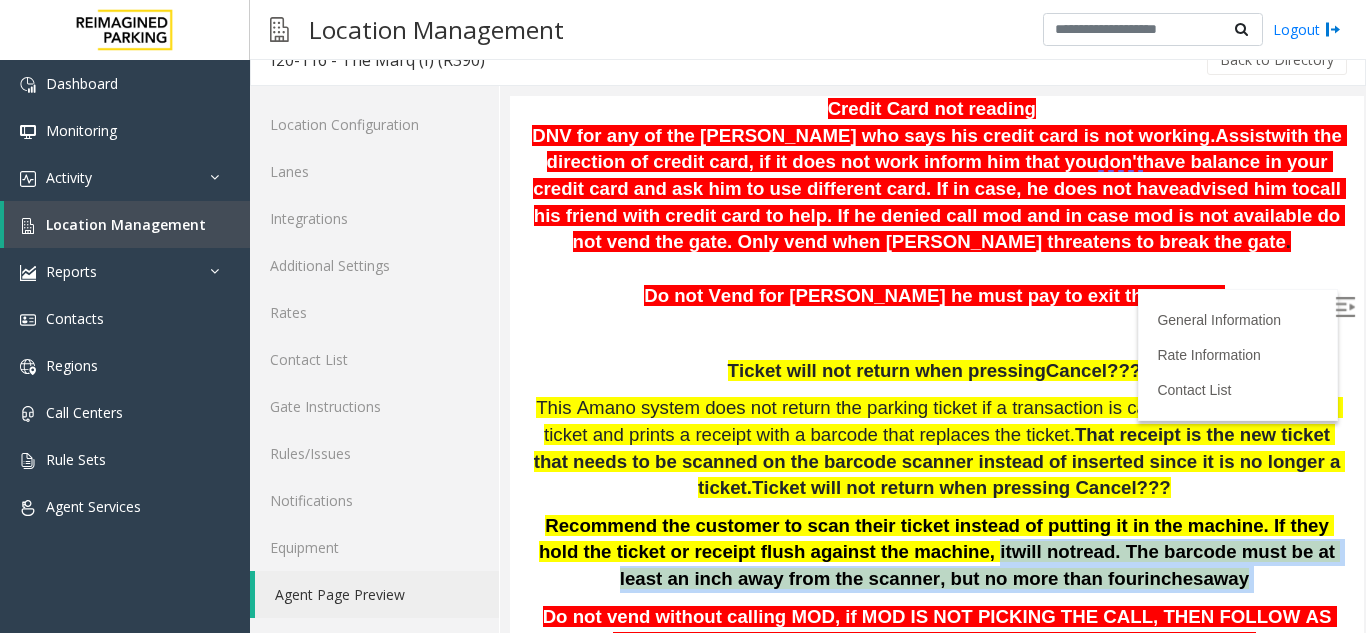 drag, startPoint x: 868, startPoint y: 547, endPoint x: 1178, endPoint y: 587, distance: 312.57 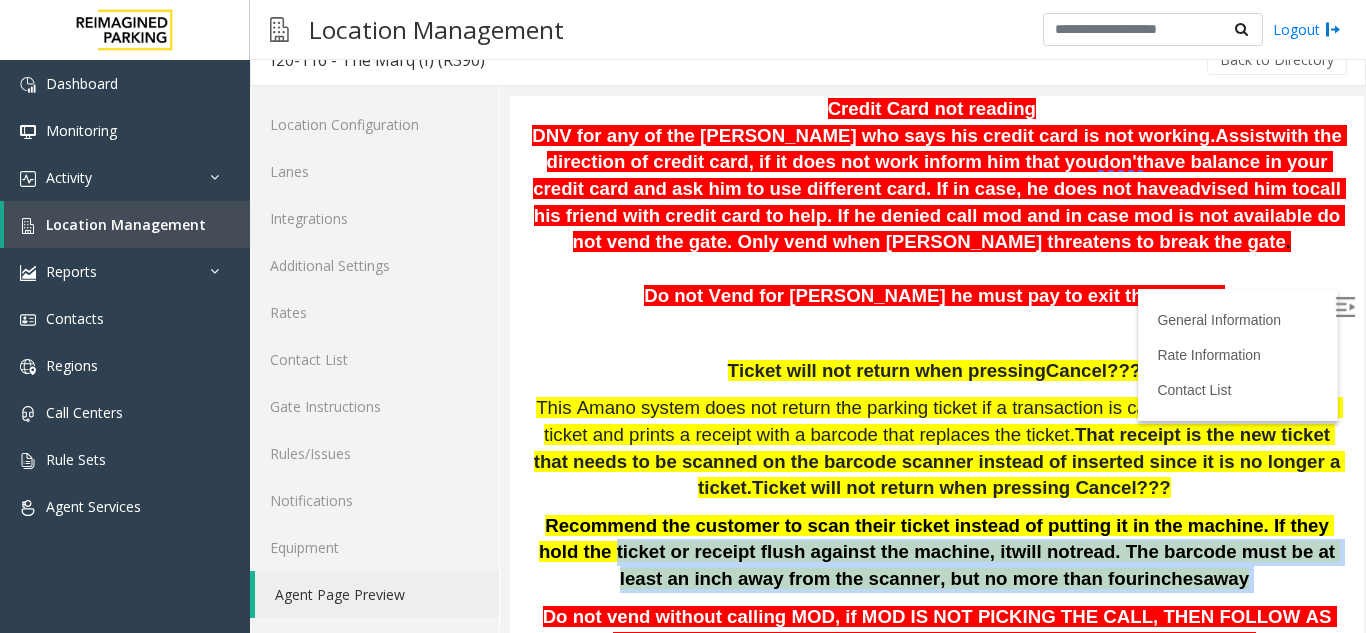 drag, startPoint x: 1178, startPoint y: 587, endPoint x: 521, endPoint y: 541, distance: 658.6084 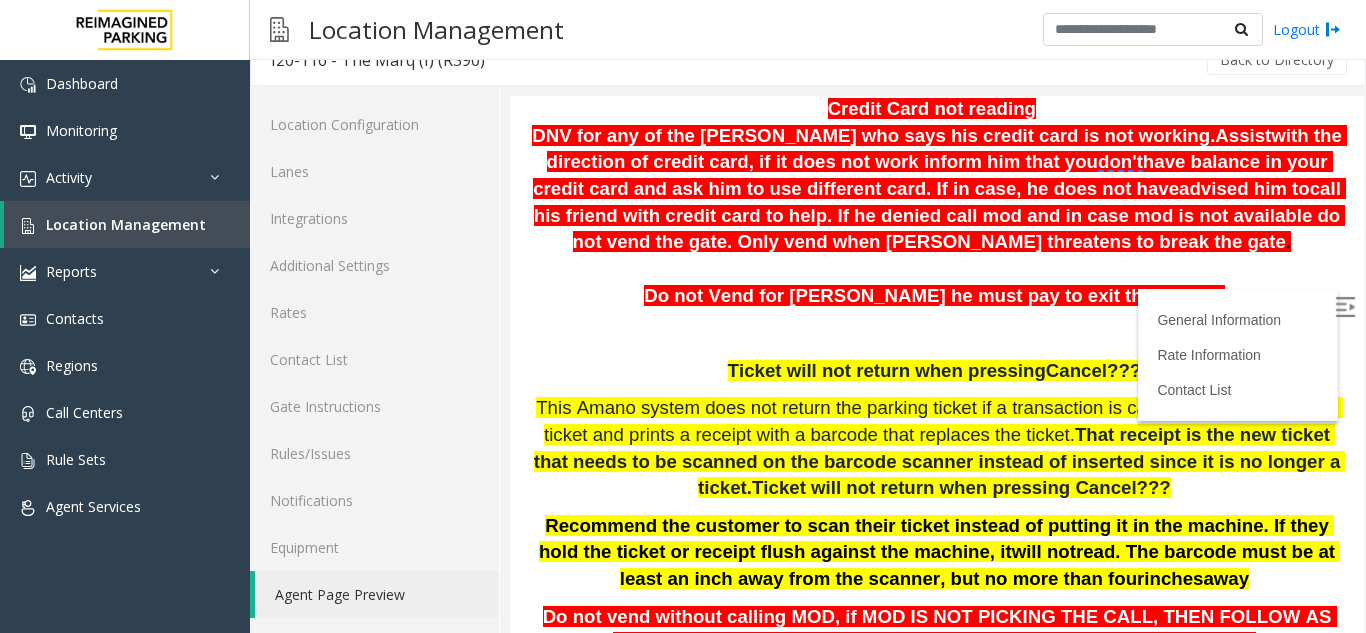 click on "General Information
Revenue Control Manufacturer: [PERSON_NAME]
The Marq [STREET_ADDRESS] Updated by [PERSON_NAME] - [DATE] Kindly reach out  to  [PERSON_NAME] as your first point of contact.   Credit Card not reading     DNV for any of the [PERSON_NAME] who says his credit card is not working.  Assist  with the direction of credit card, if it does not work inform him that you  don't  have balance in your credit card and ask him to use different card. If in case, he does not have  advised him to  call his friend with credit card to help. If he denied call mod and in case mod is not available do not vend the gate. Only vend when [PERSON_NAME] threatens to break the gate .       Do not Vend for [PERSON_NAME] he must pay to exit the garage.      Ticket will not return when pressing  Cancel???   That receipt is the new ticket that needs to be scanned on the barcode scanner instead of inserted since it is no longer a ticket.   will not inches  away     -" at bounding box center (937, 1955) 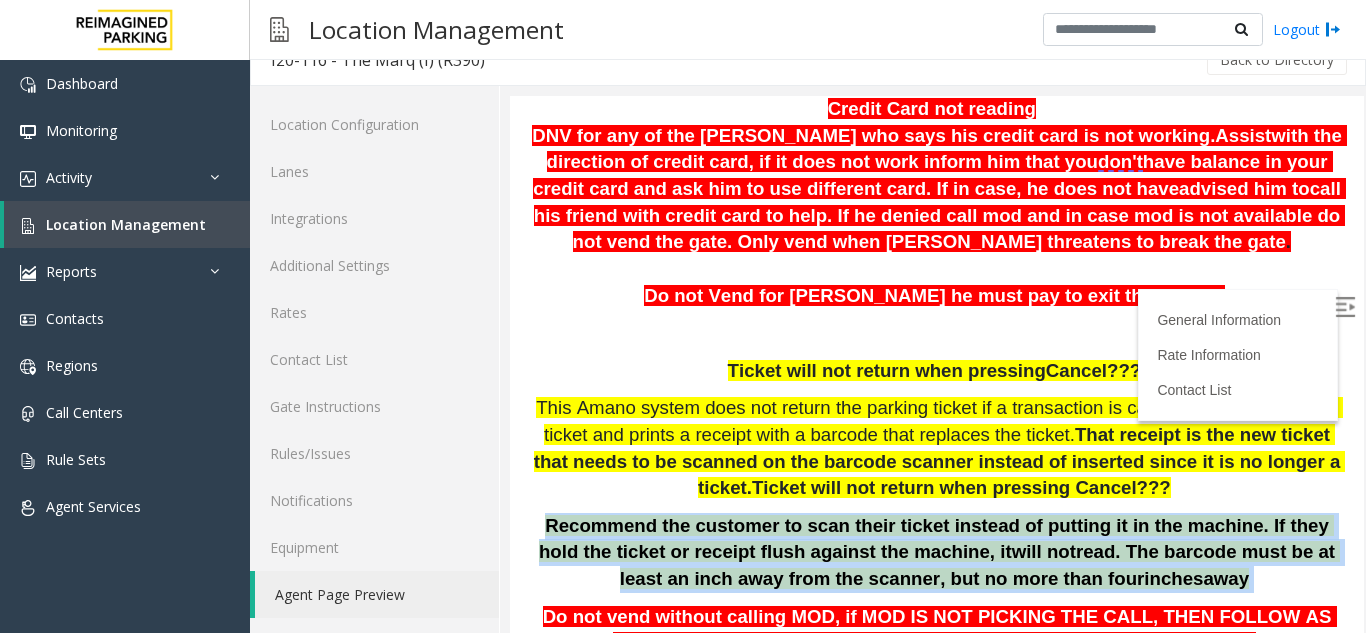 drag, startPoint x: 521, startPoint y: 528, endPoint x: 1239, endPoint y: 572, distance: 719.3469 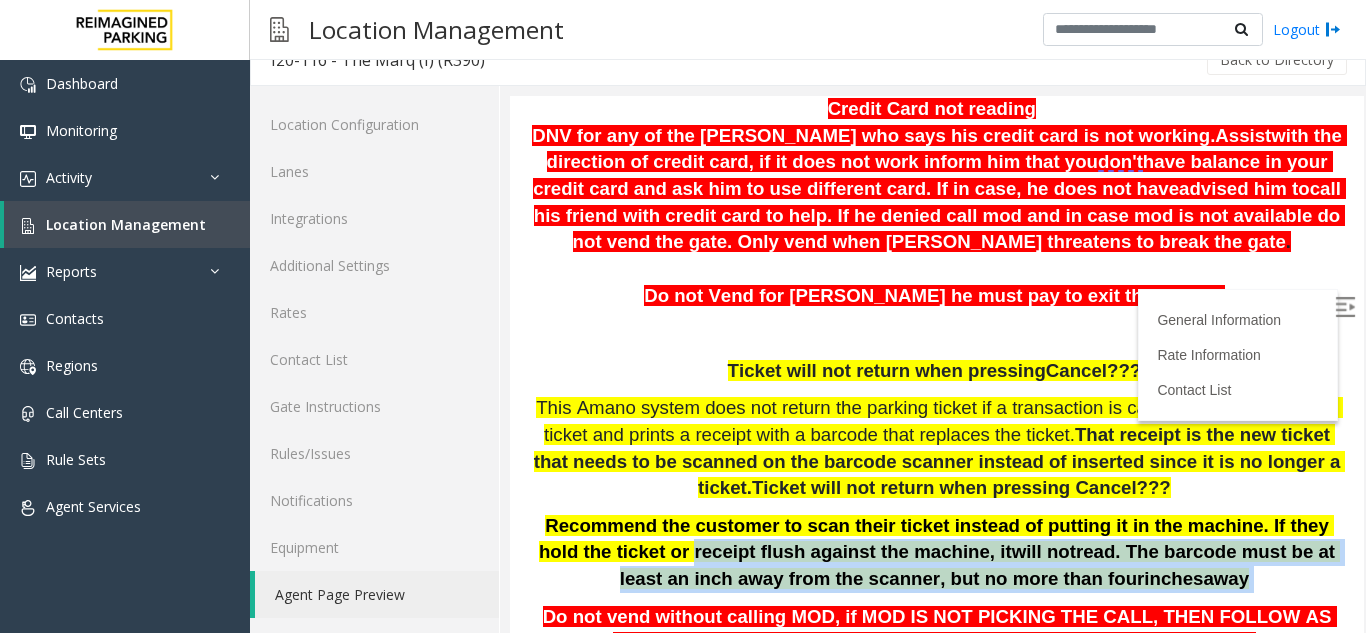 drag, startPoint x: 1239, startPoint y: 572, endPoint x: 620, endPoint y: 550, distance: 619.3908 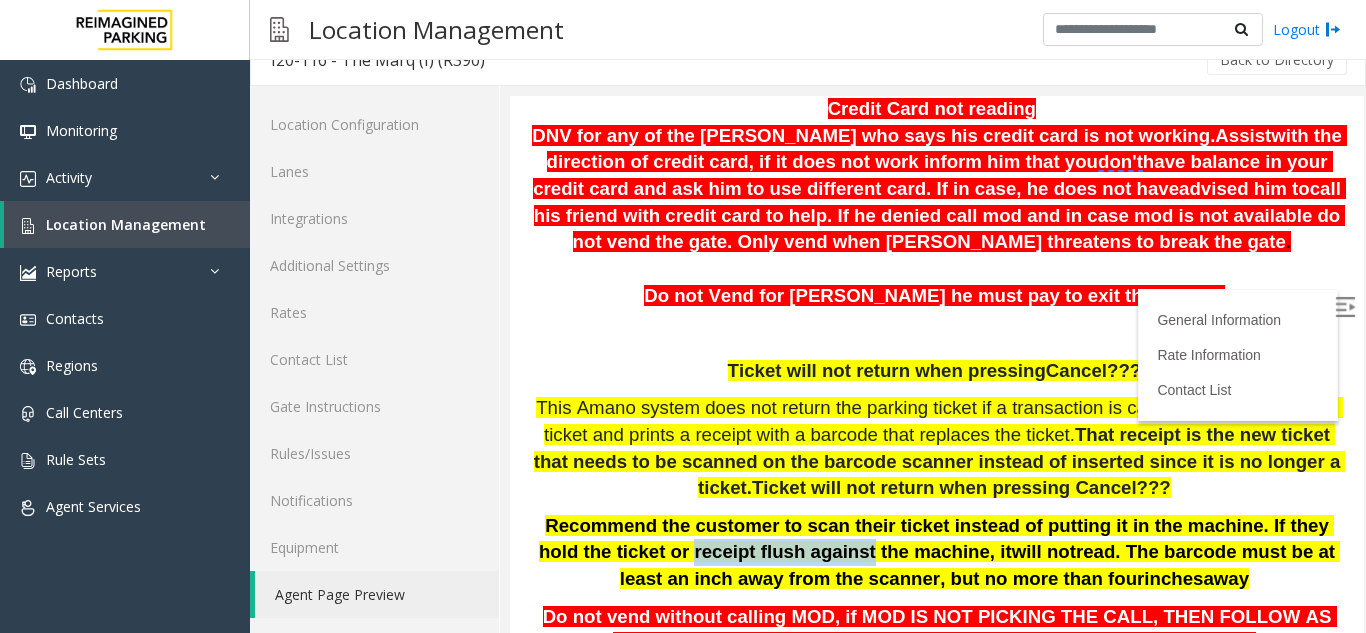 drag, startPoint x: 620, startPoint y: 550, endPoint x: 748, endPoint y: 555, distance: 128.09763 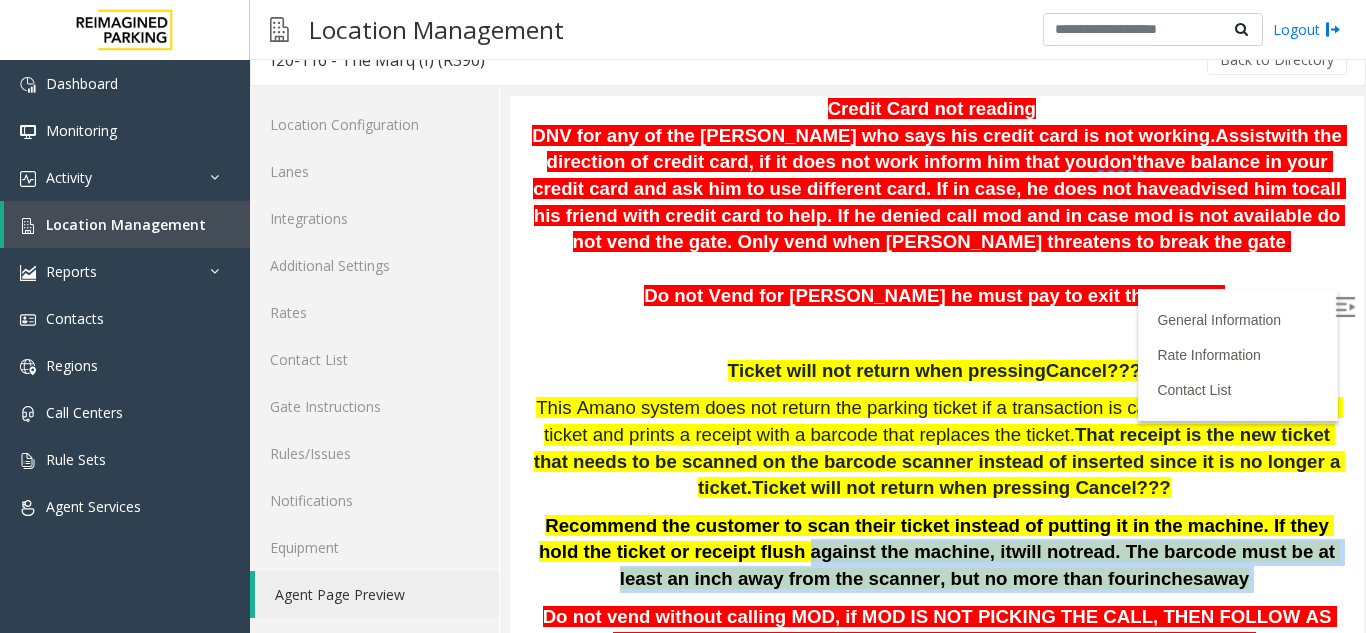drag, startPoint x: 748, startPoint y: 555, endPoint x: 1219, endPoint y: 591, distance: 472.37378 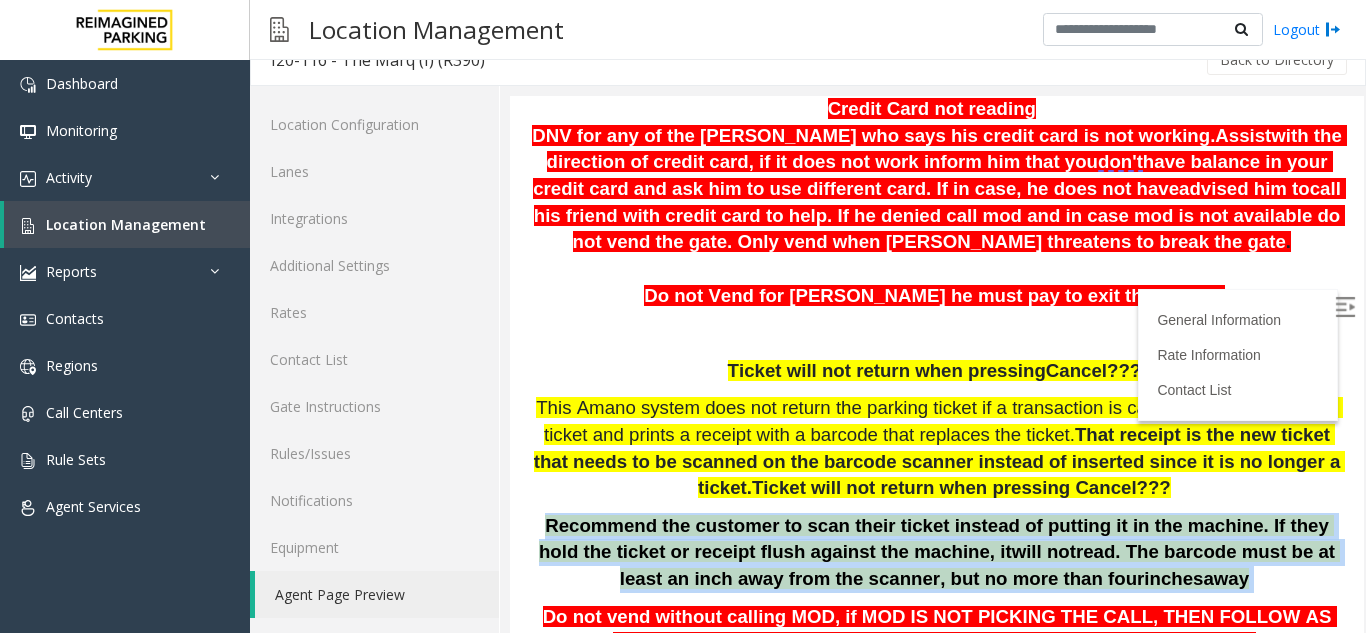 drag, startPoint x: 1219, startPoint y: 591, endPoint x: 565, endPoint y: 516, distance: 658.28644 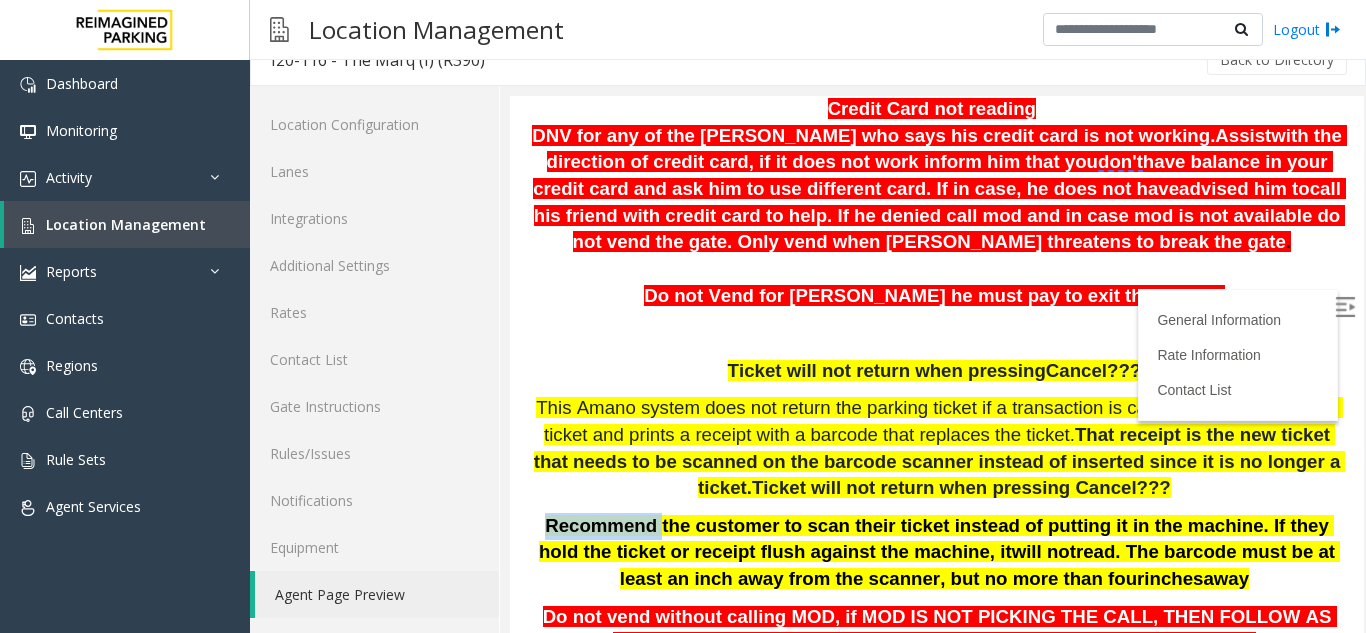 click on "Recommend the customer to scan their ticket instead of putting it in the machine. If they hold the ticket or receipt flush against the machine, it" at bounding box center [936, 539] 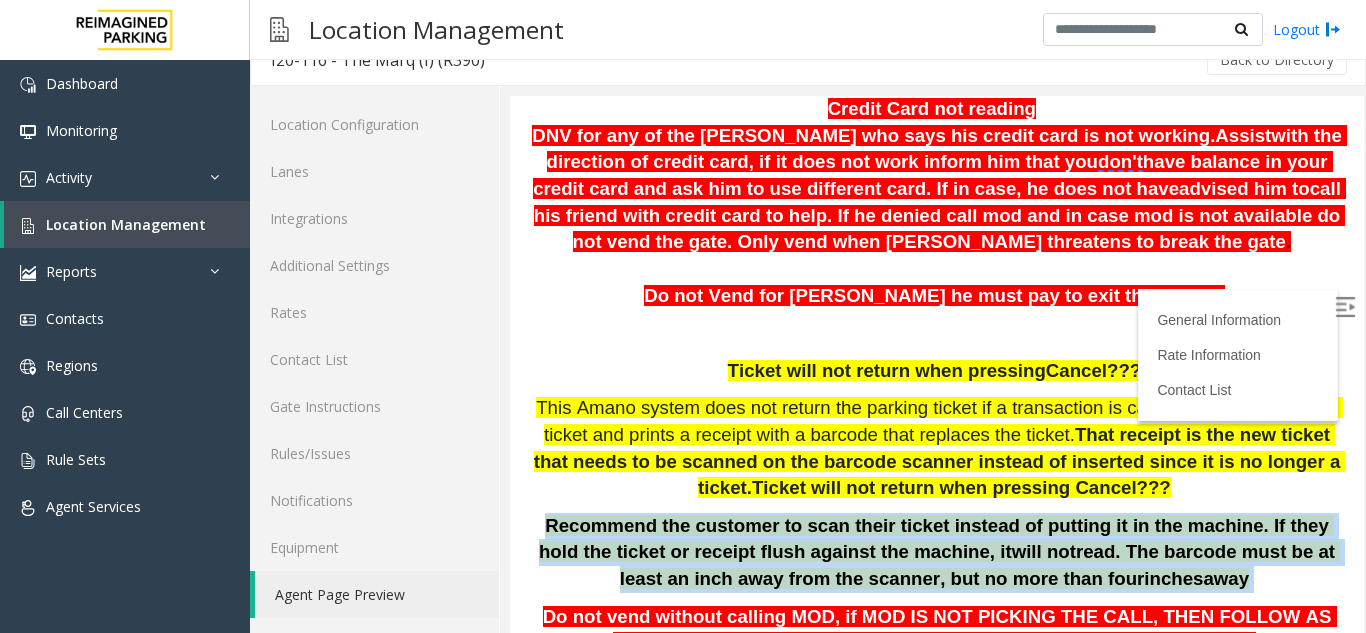 drag, startPoint x: 565, startPoint y: 516, endPoint x: 861, endPoint y: 567, distance: 300.36145 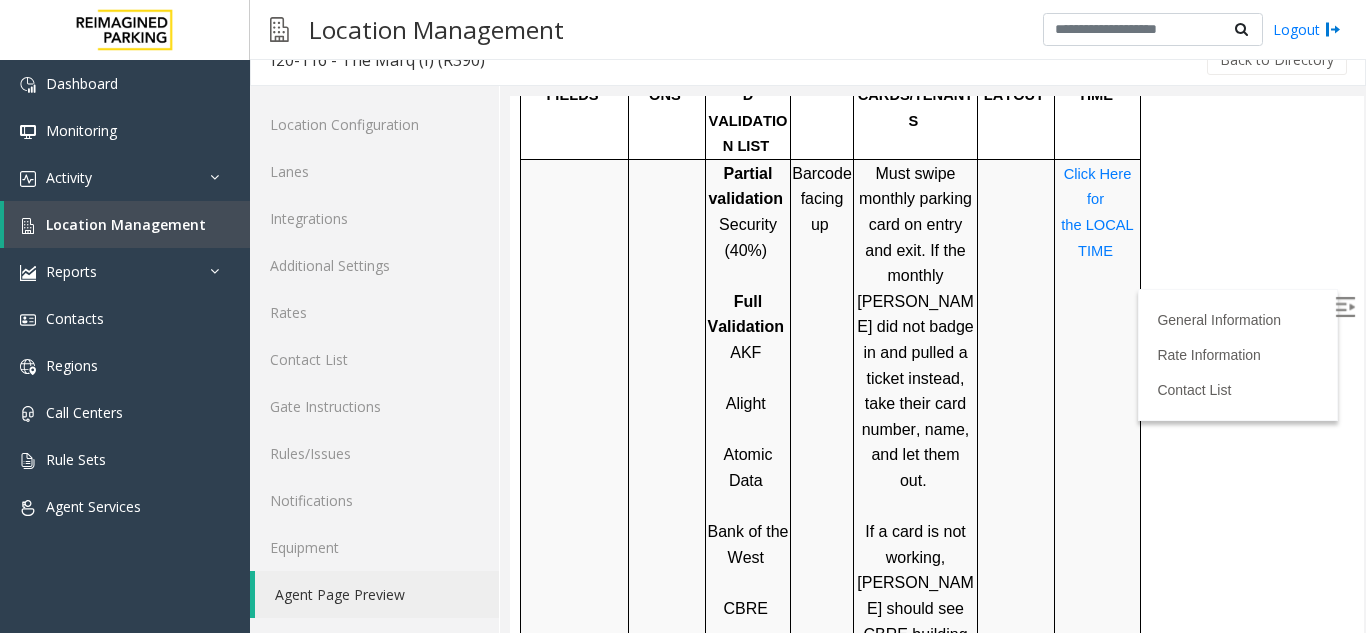 scroll, scrollTop: 1600, scrollLeft: 0, axis: vertical 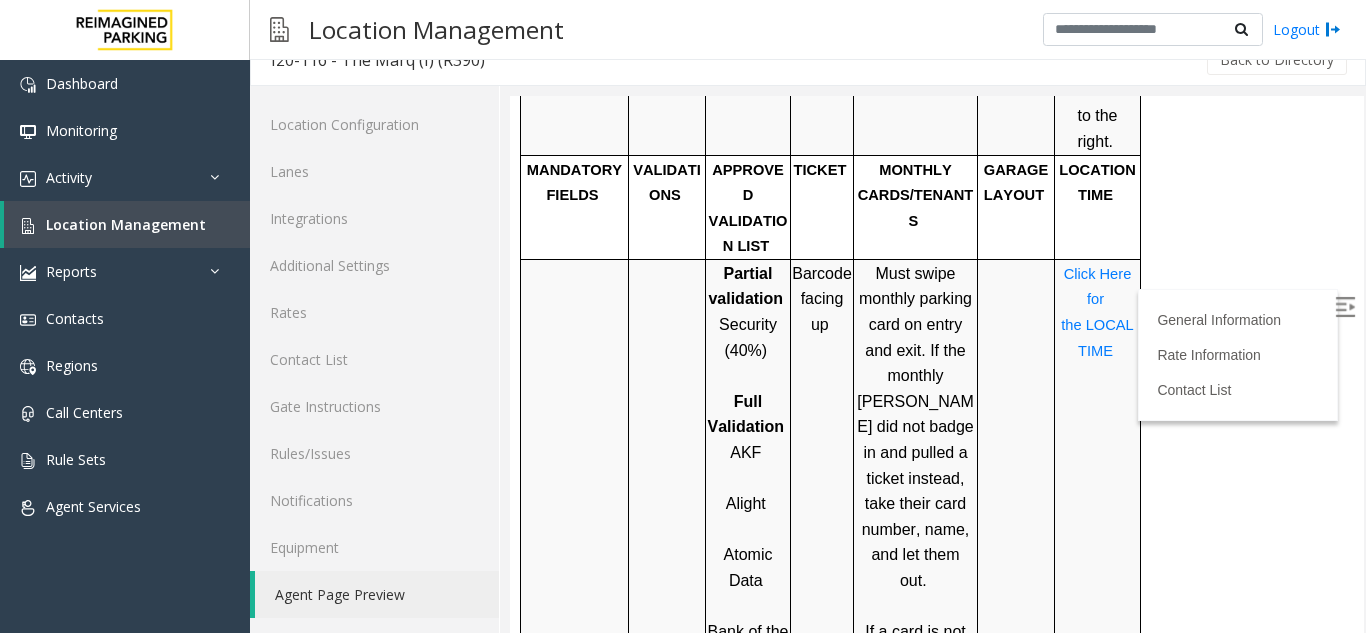 click on "APPROVED VALIDATION LIST" at bounding box center (748, 208) 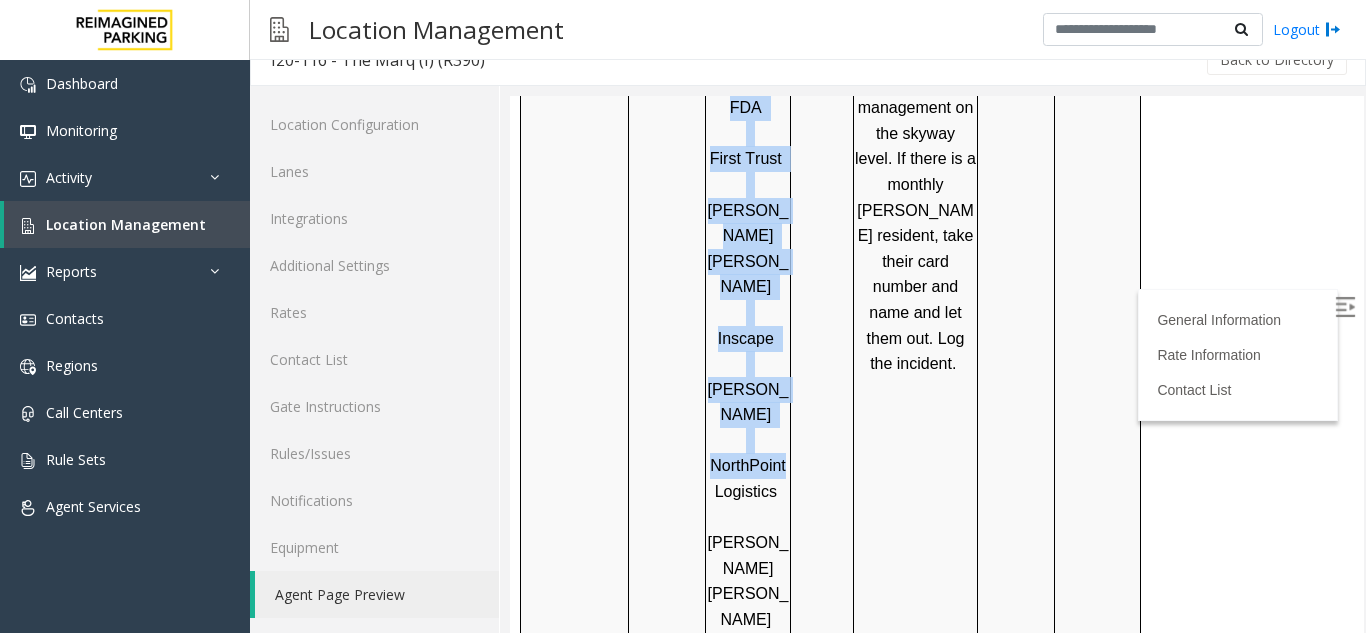 scroll, scrollTop: 2200, scrollLeft: 0, axis: vertical 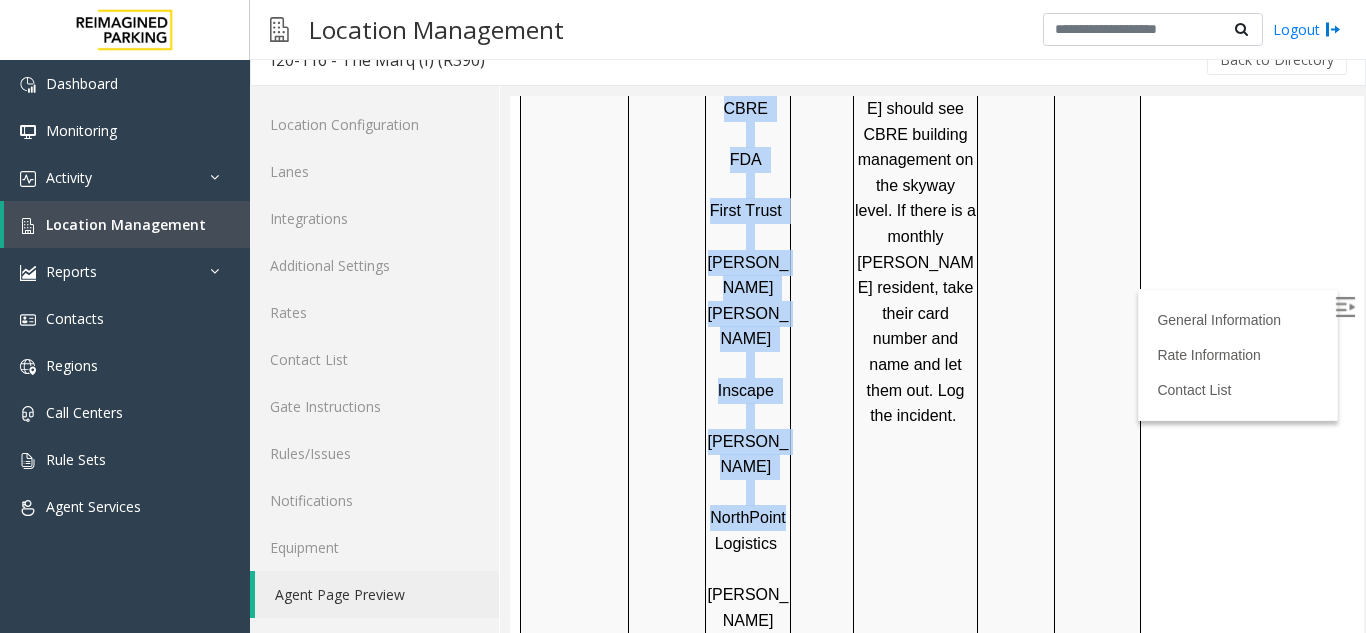 drag, startPoint x: 754, startPoint y: 168, endPoint x: 751, endPoint y: 366, distance: 198.02272 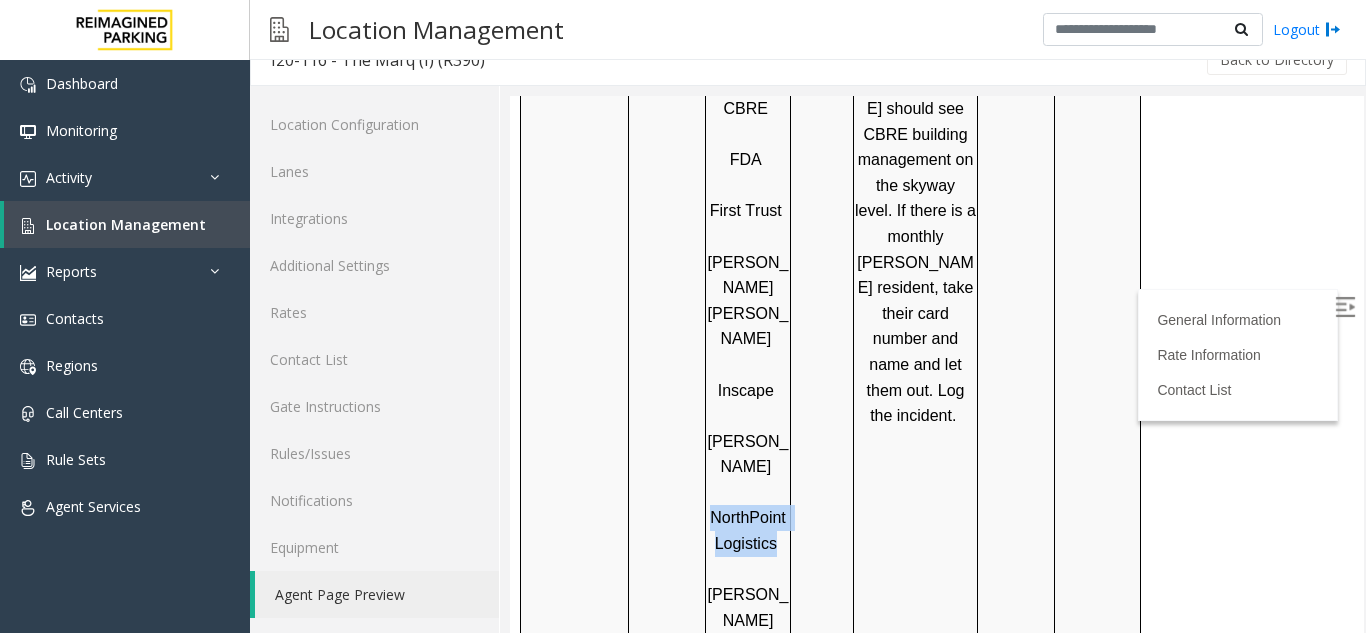 drag, startPoint x: 751, startPoint y: 366, endPoint x: 746, endPoint y: 385, distance: 19.646883 